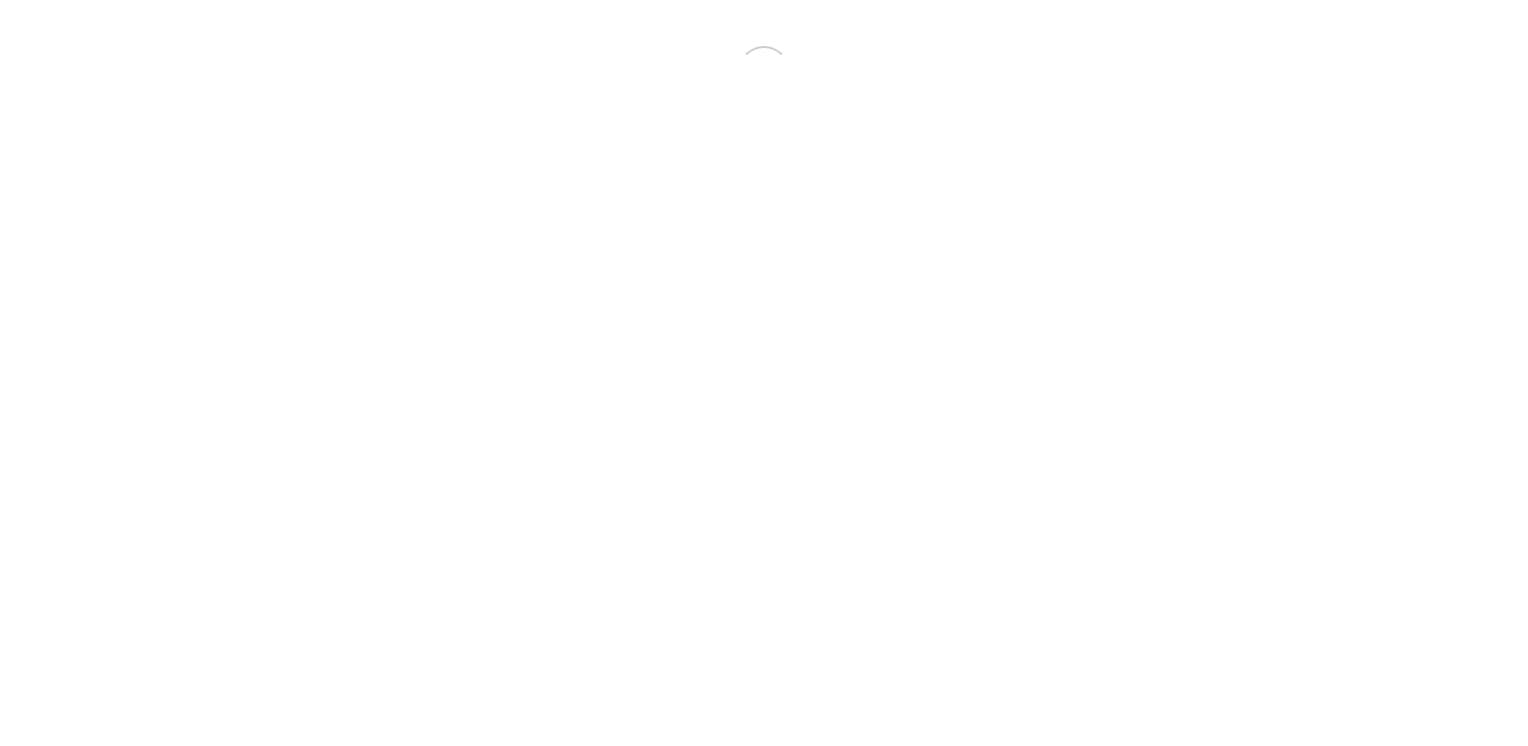 scroll, scrollTop: 0, scrollLeft: 0, axis: both 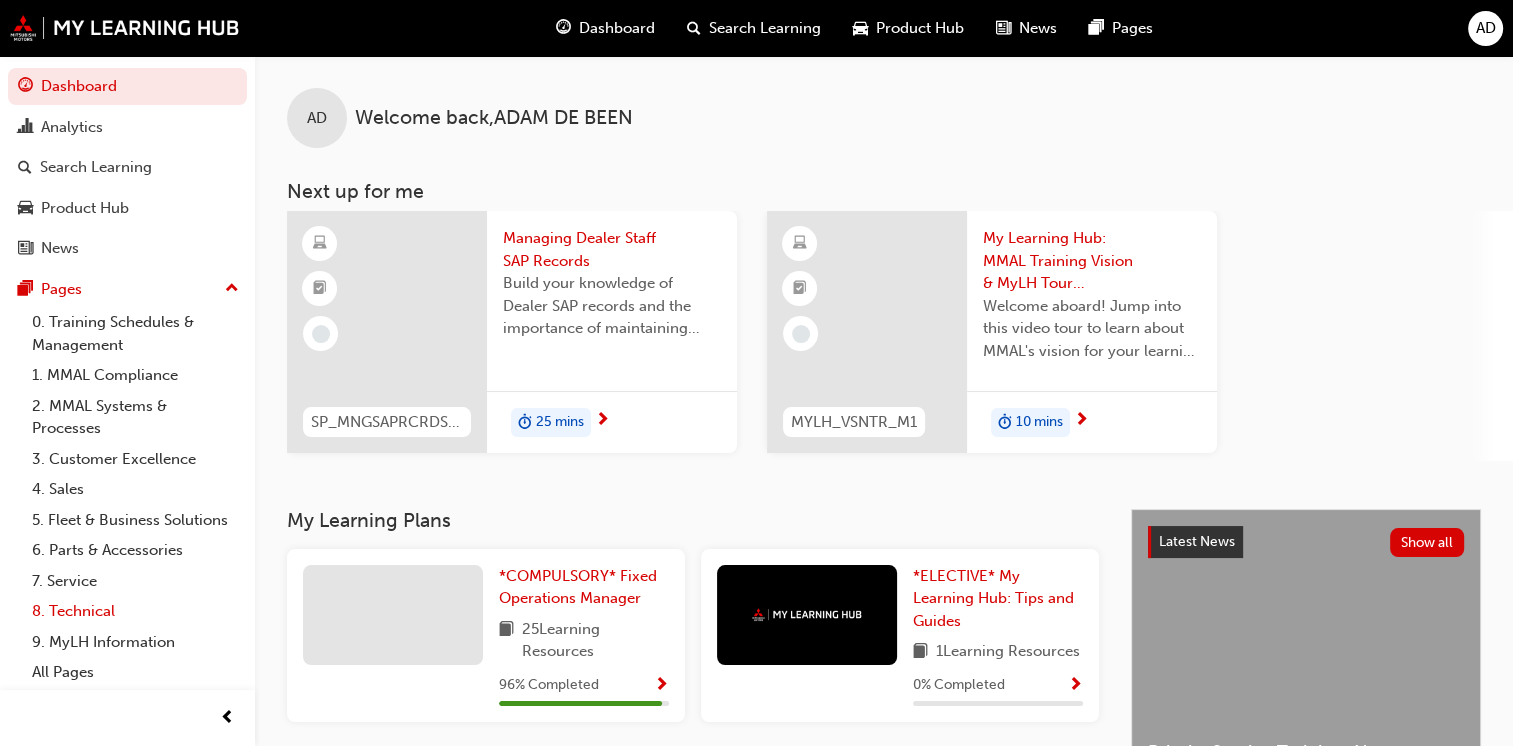 click on "8. Technical" at bounding box center (135, 611) 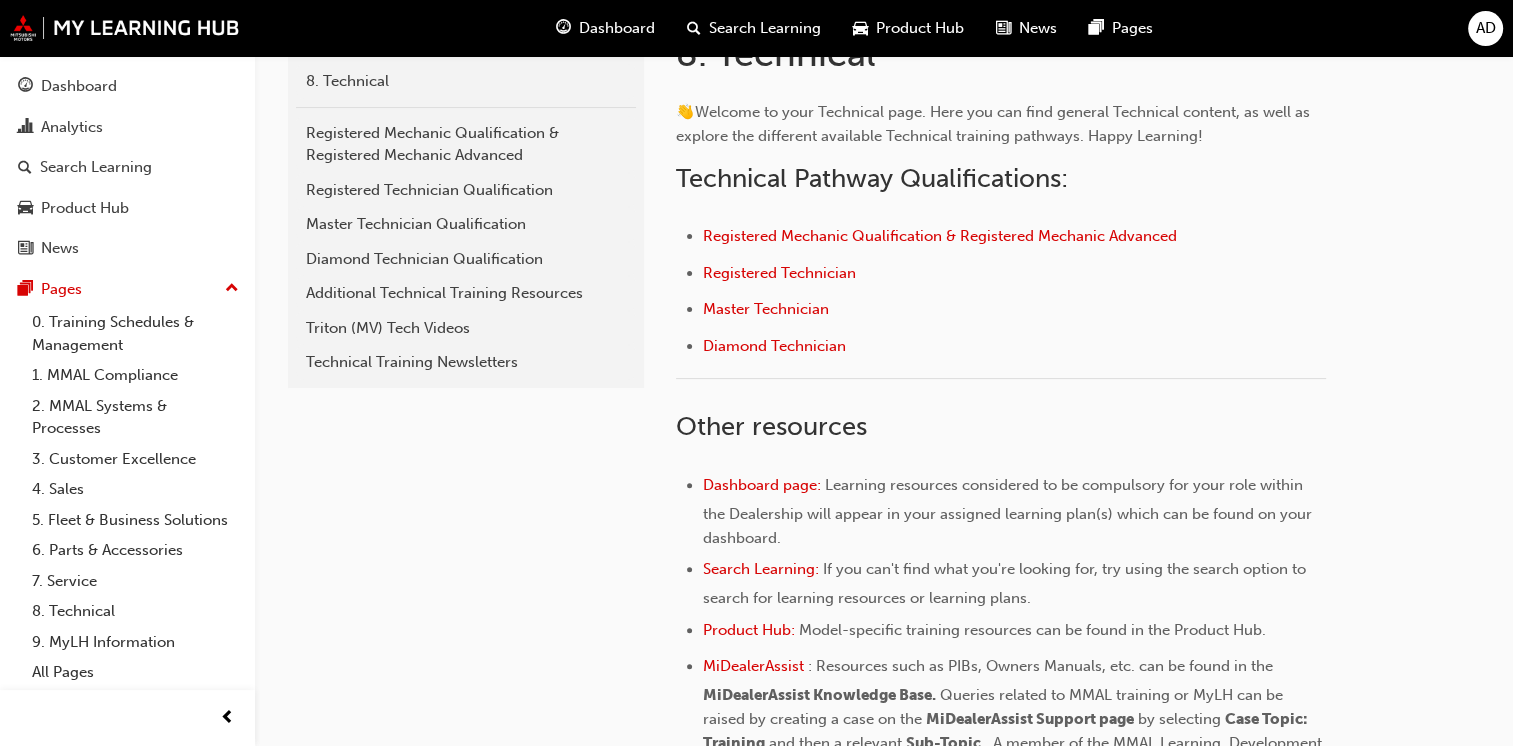 scroll, scrollTop: 500, scrollLeft: 0, axis: vertical 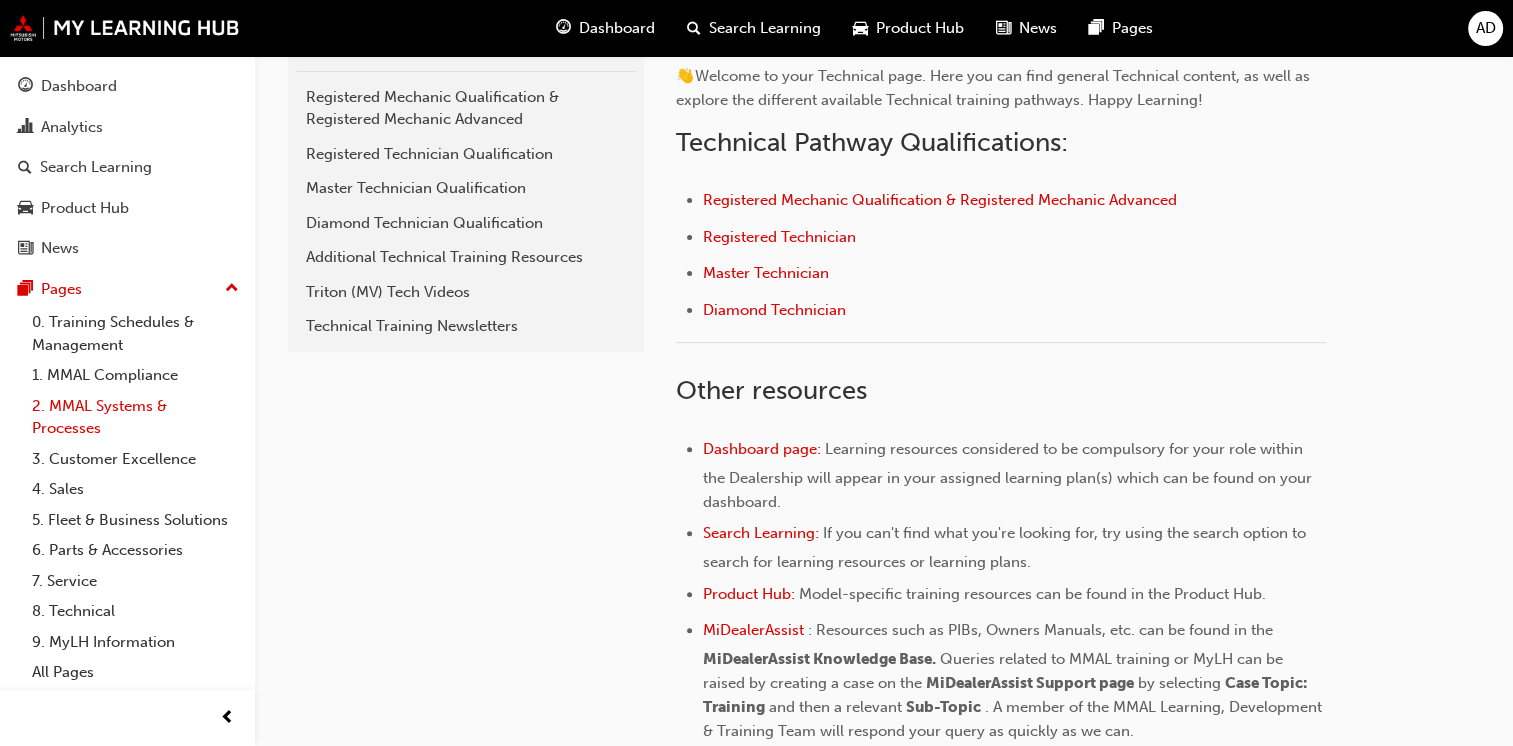 click on "2. MMAL Systems & Processes" at bounding box center [135, 417] 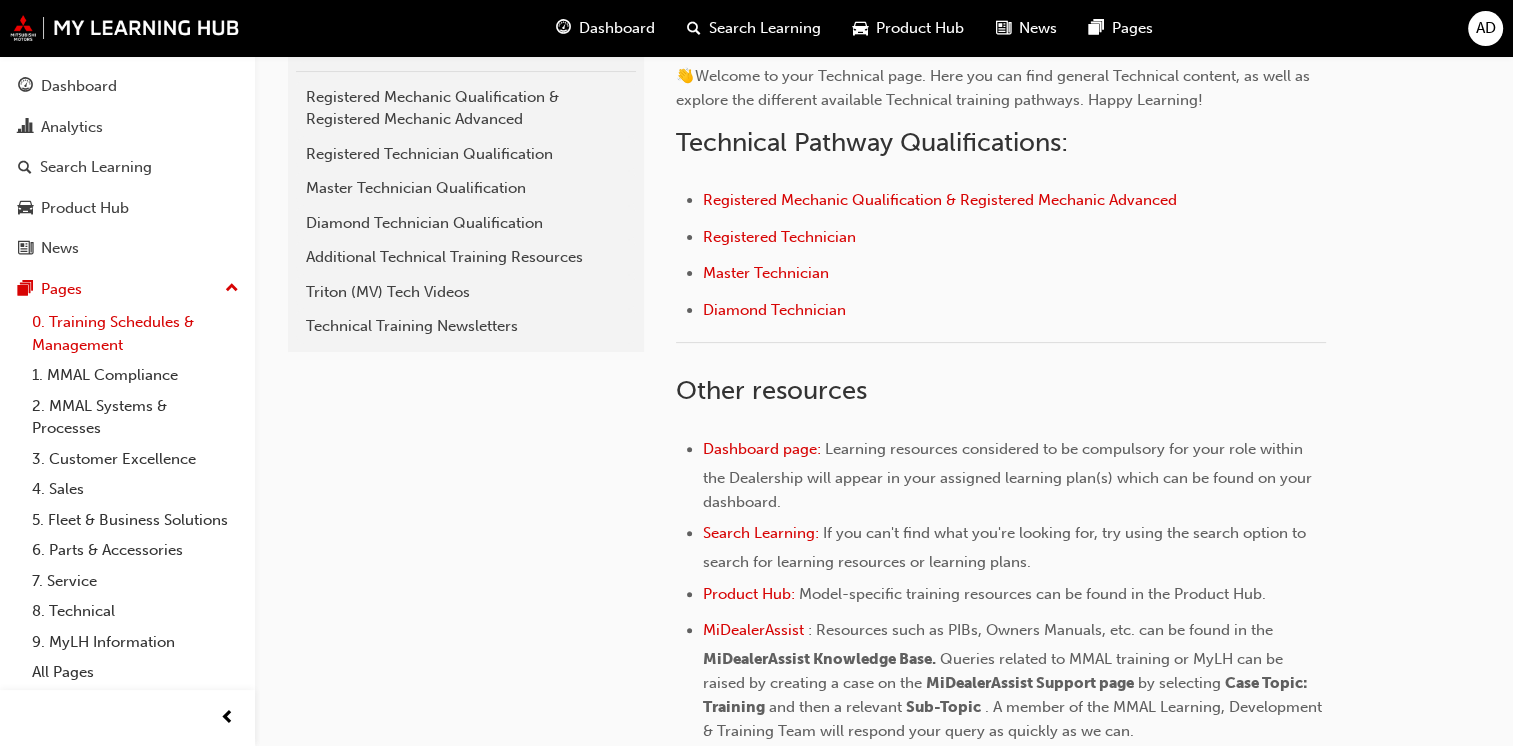 scroll, scrollTop: 0, scrollLeft: 0, axis: both 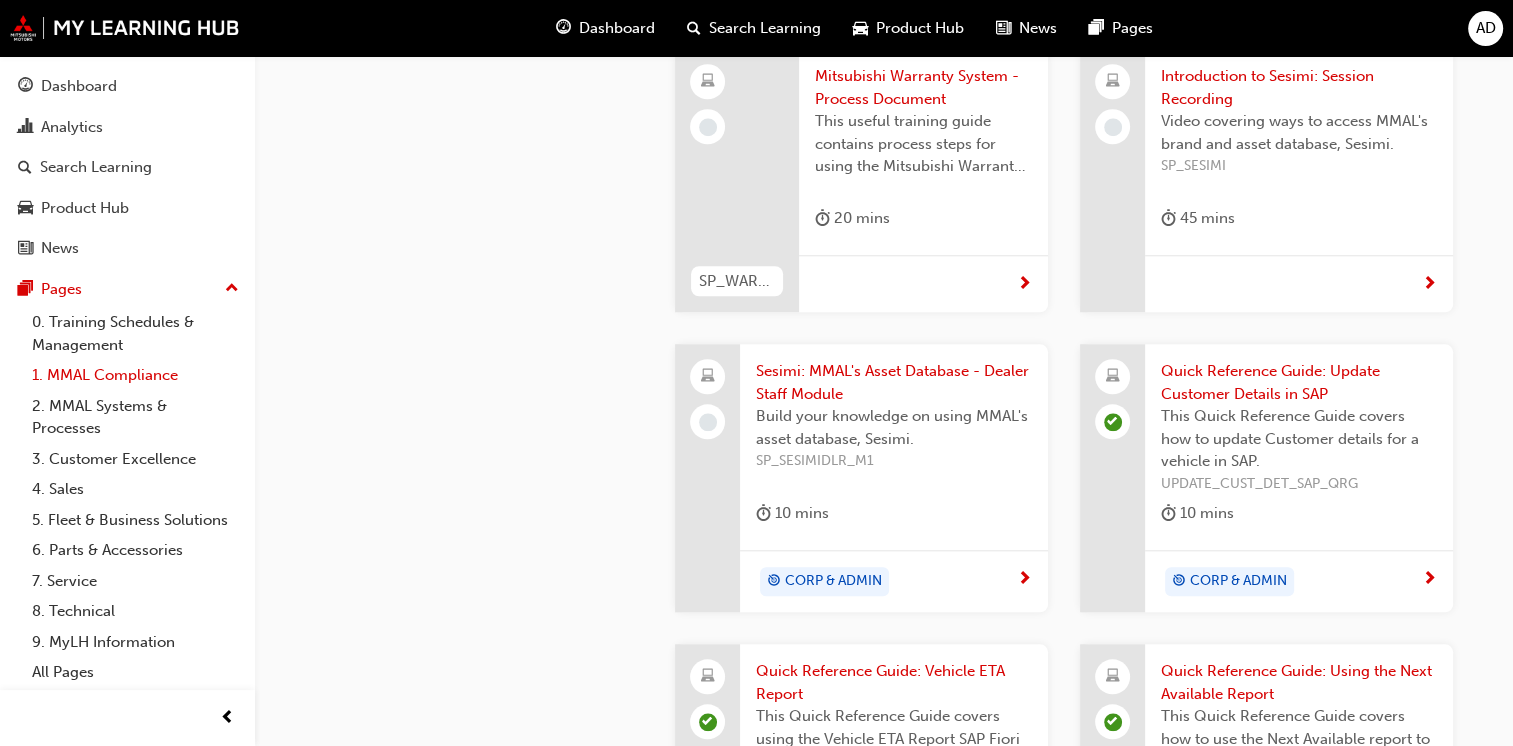 click on "1. MMAL Compliance" at bounding box center [135, 375] 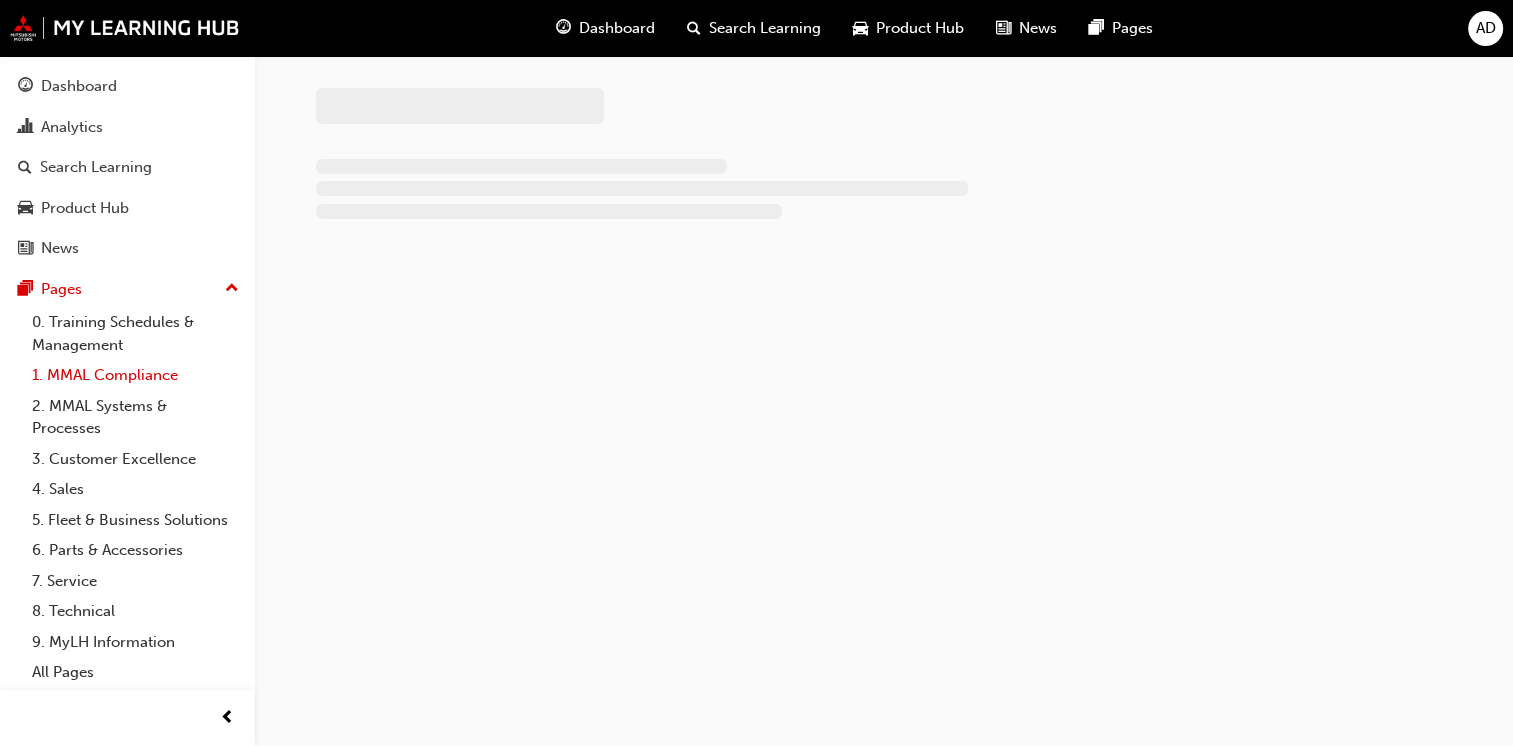 scroll, scrollTop: 0, scrollLeft: 0, axis: both 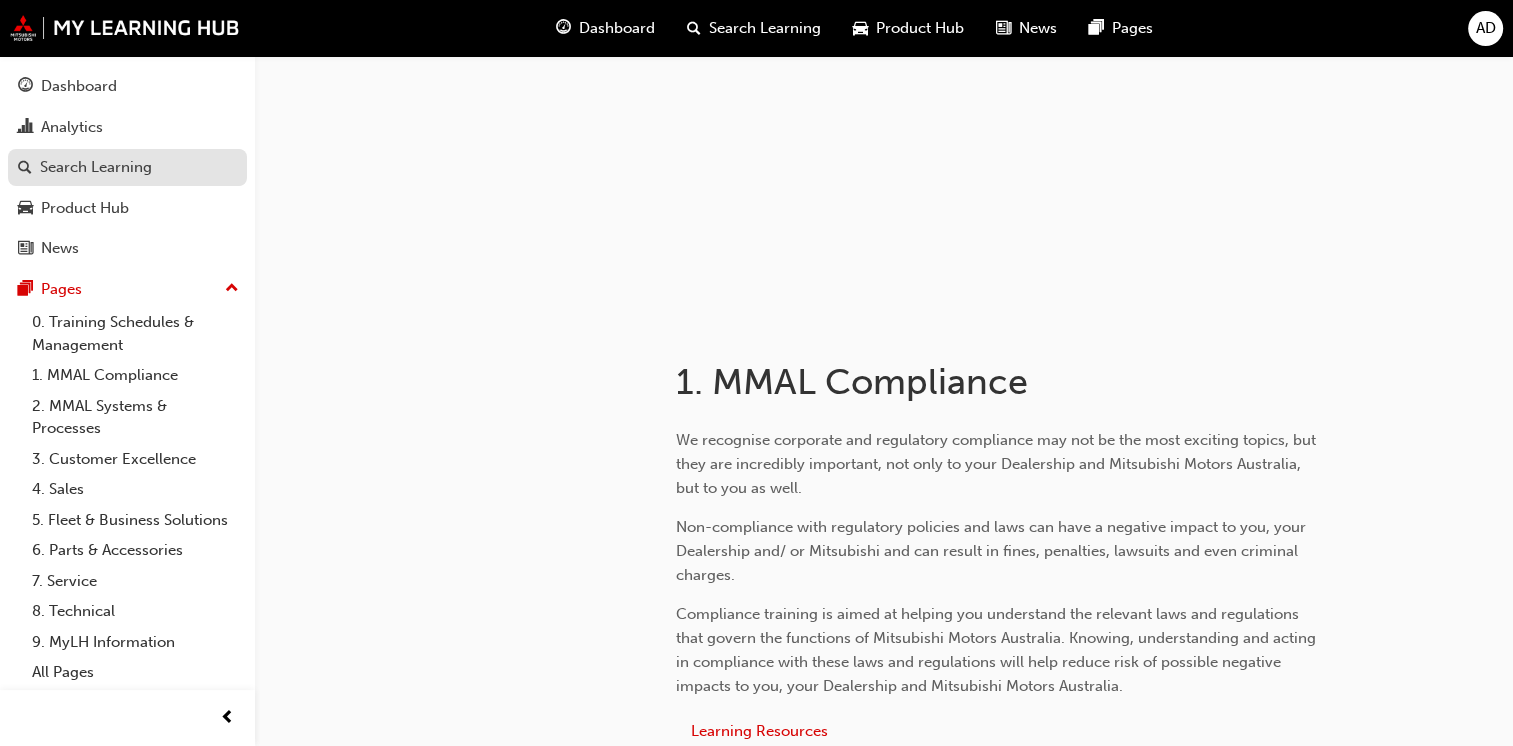 click on "Search Learning" at bounding box center [96, 167] 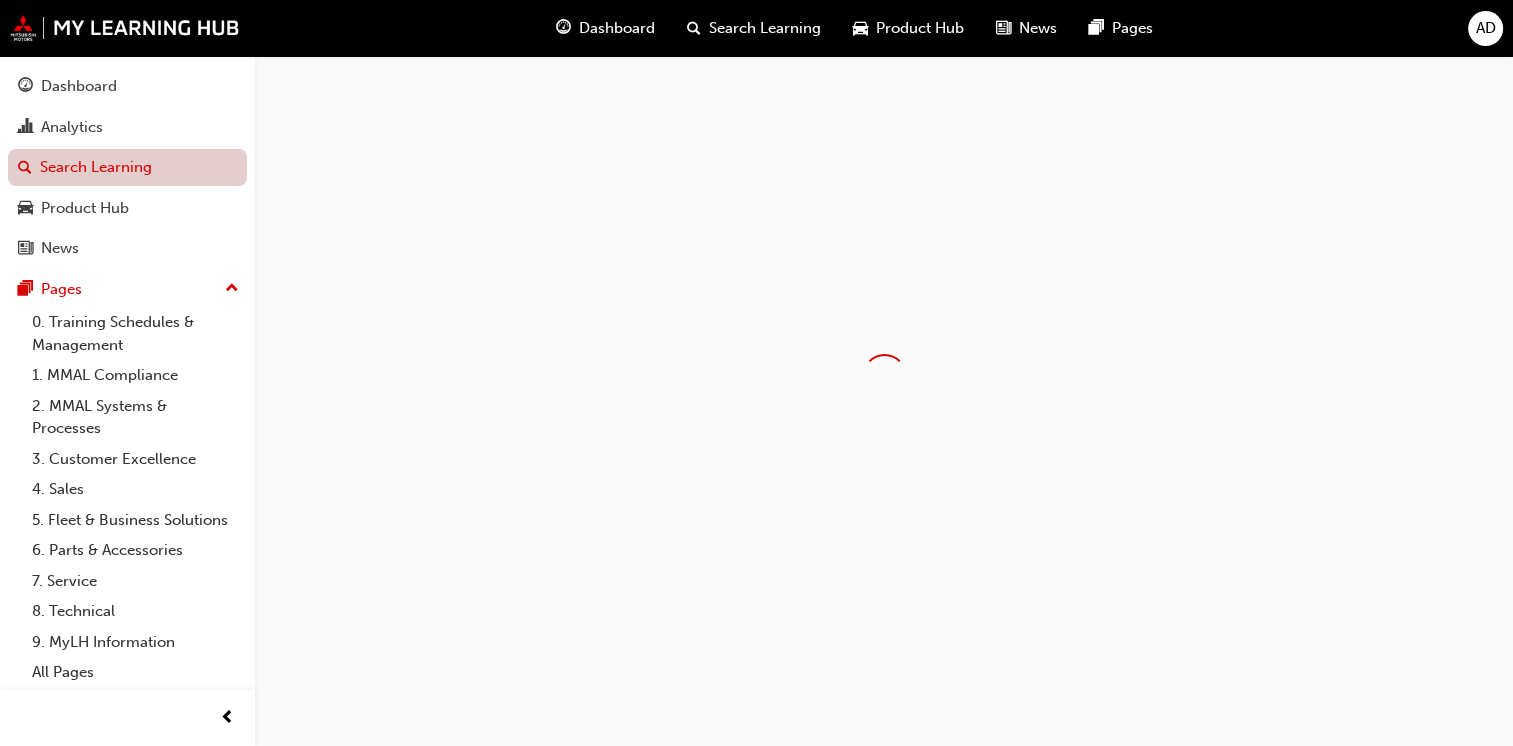 scroll, scrollTop: 0, scrollLeft: 0, axis: both 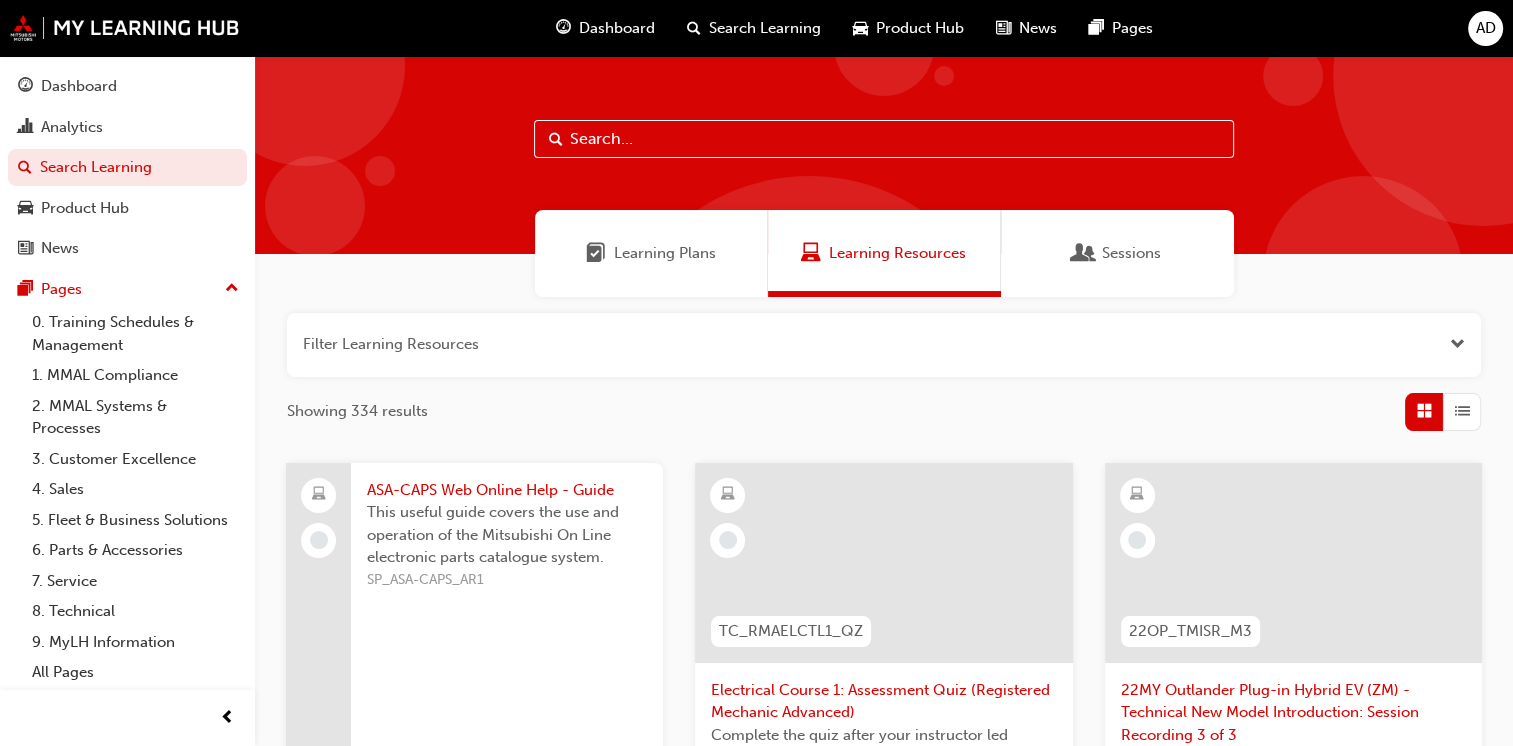 drag, startPoint x: 631, startPoint y: 140, endPoint x: 644, endPoint y: 145, distance: 13.928389 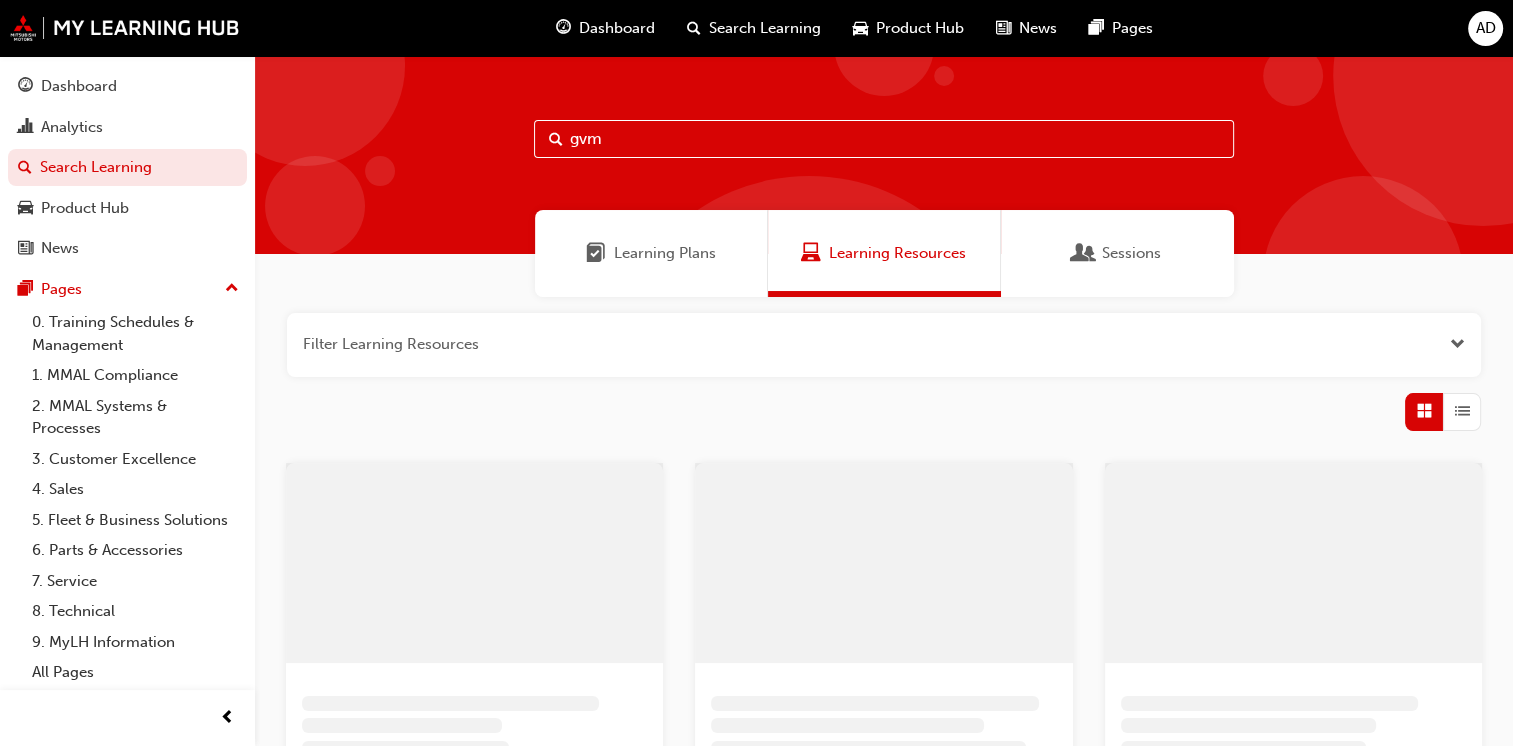 type on "gvm" 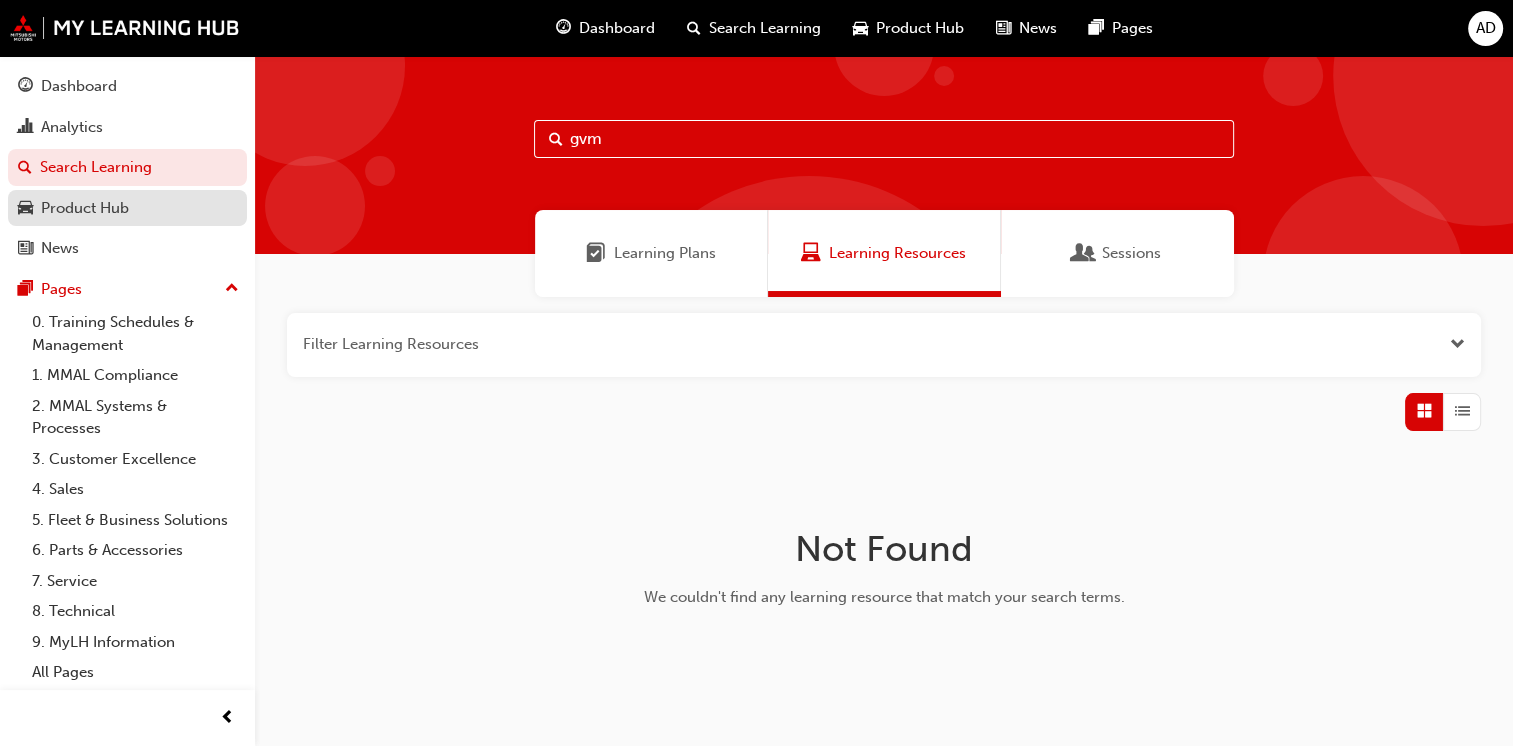 click on "Product Hub" at bounding box center (85, 208) 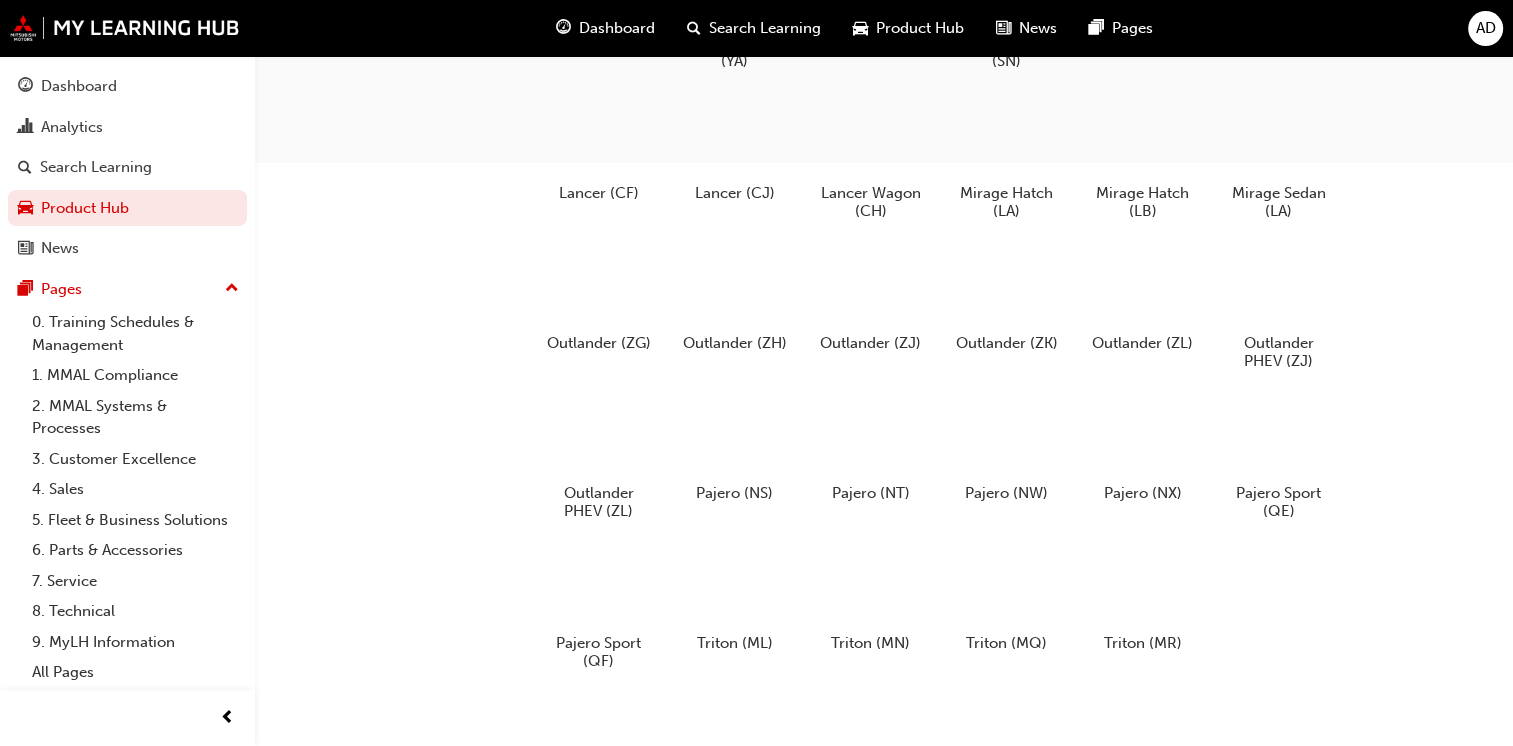 scroll, scrollTop: 716, scrollLeft: 0, axis: vertical 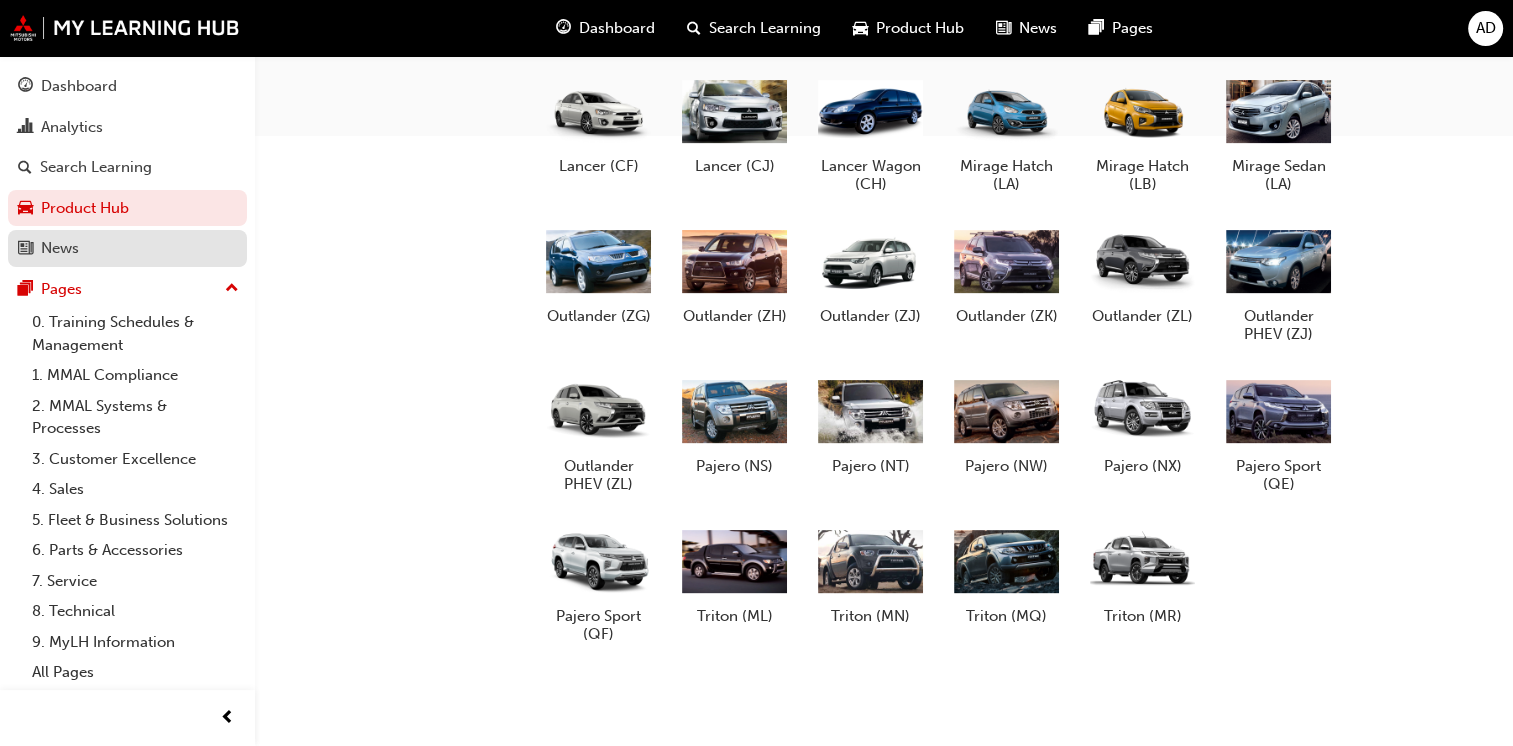click on "News" at bounding box center (60, 248) 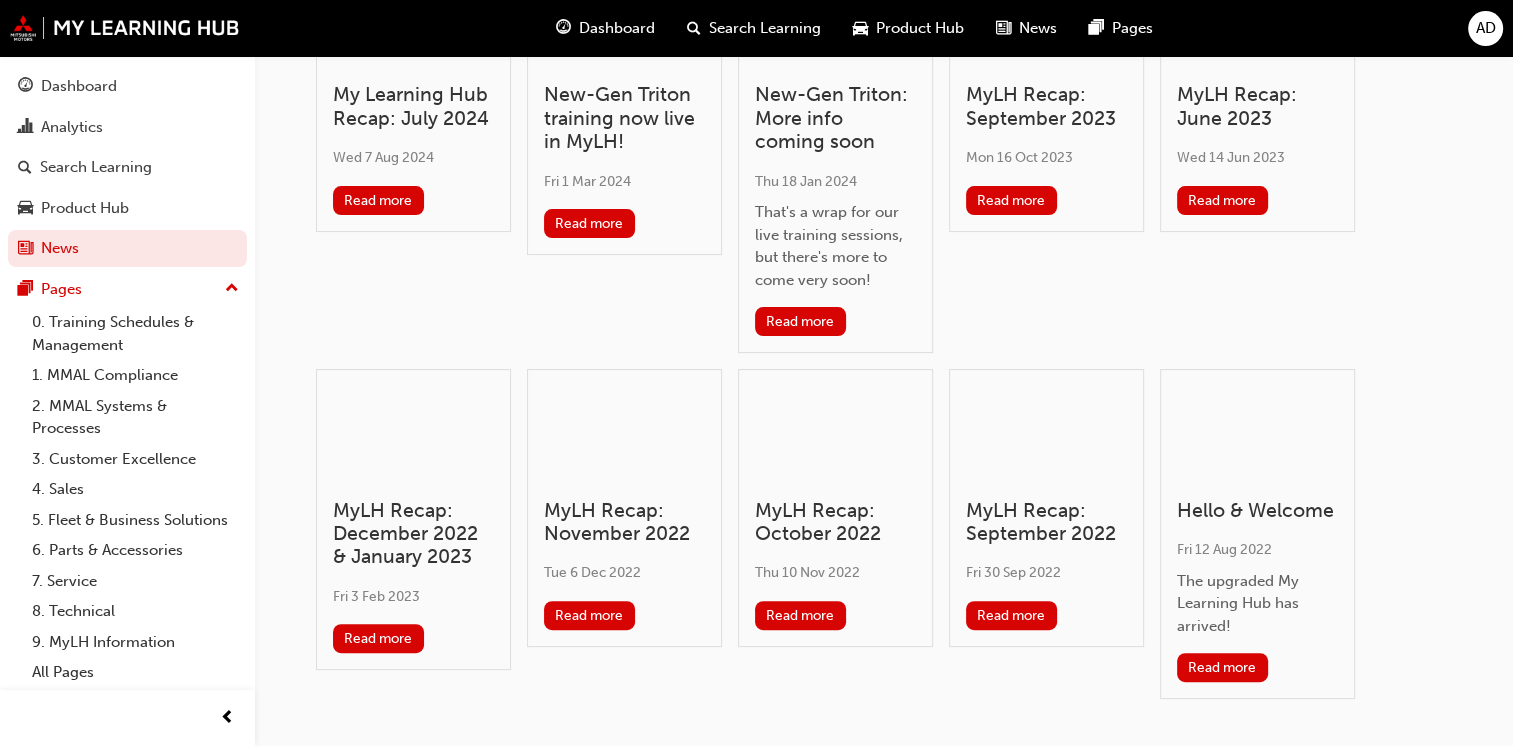 scroll, scrollTop: 587, scrollLeft: 0, axis: vertical 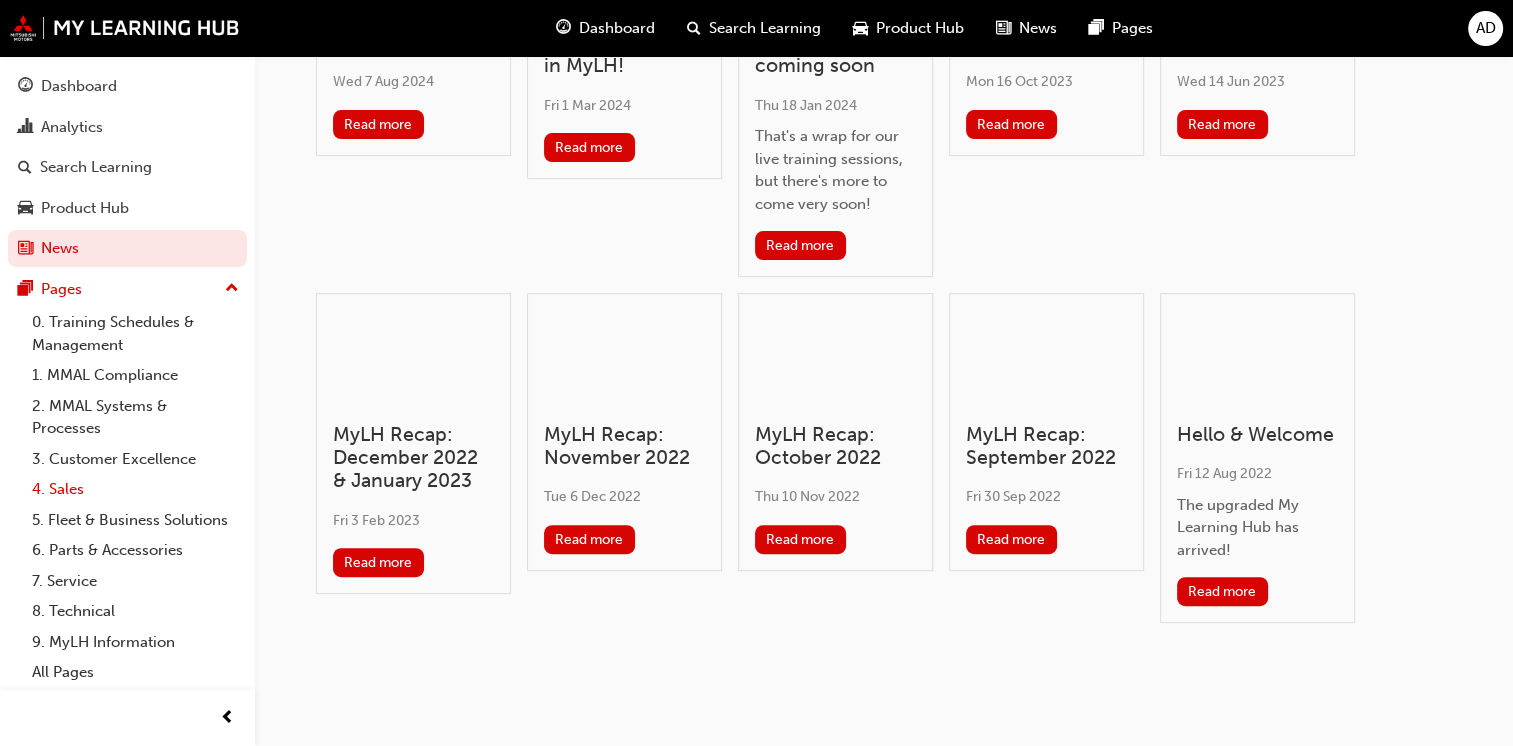 click on "4. Sales" at bounding box center [135, 489] 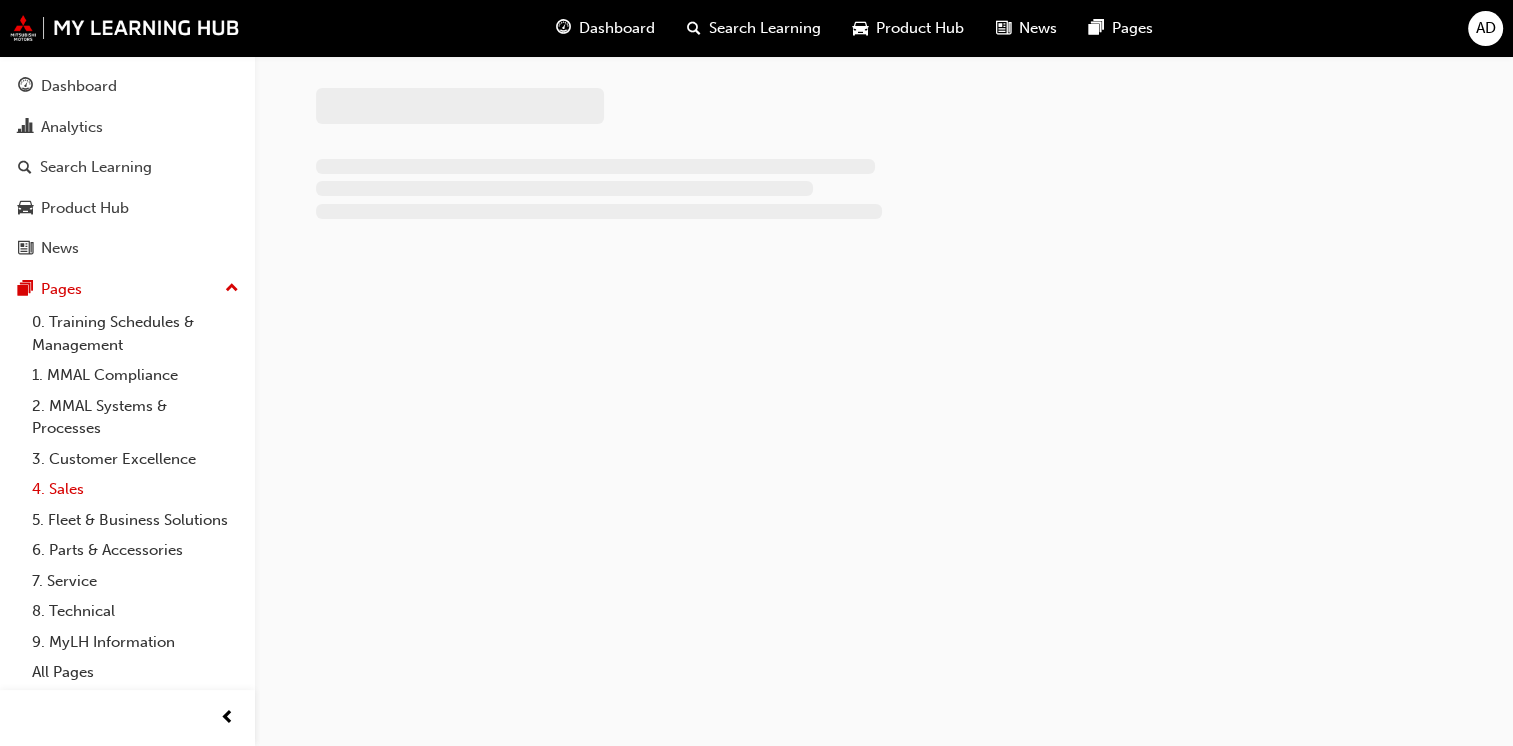scroll, scrollTop: 0, scrollLeft: 0, axis: both 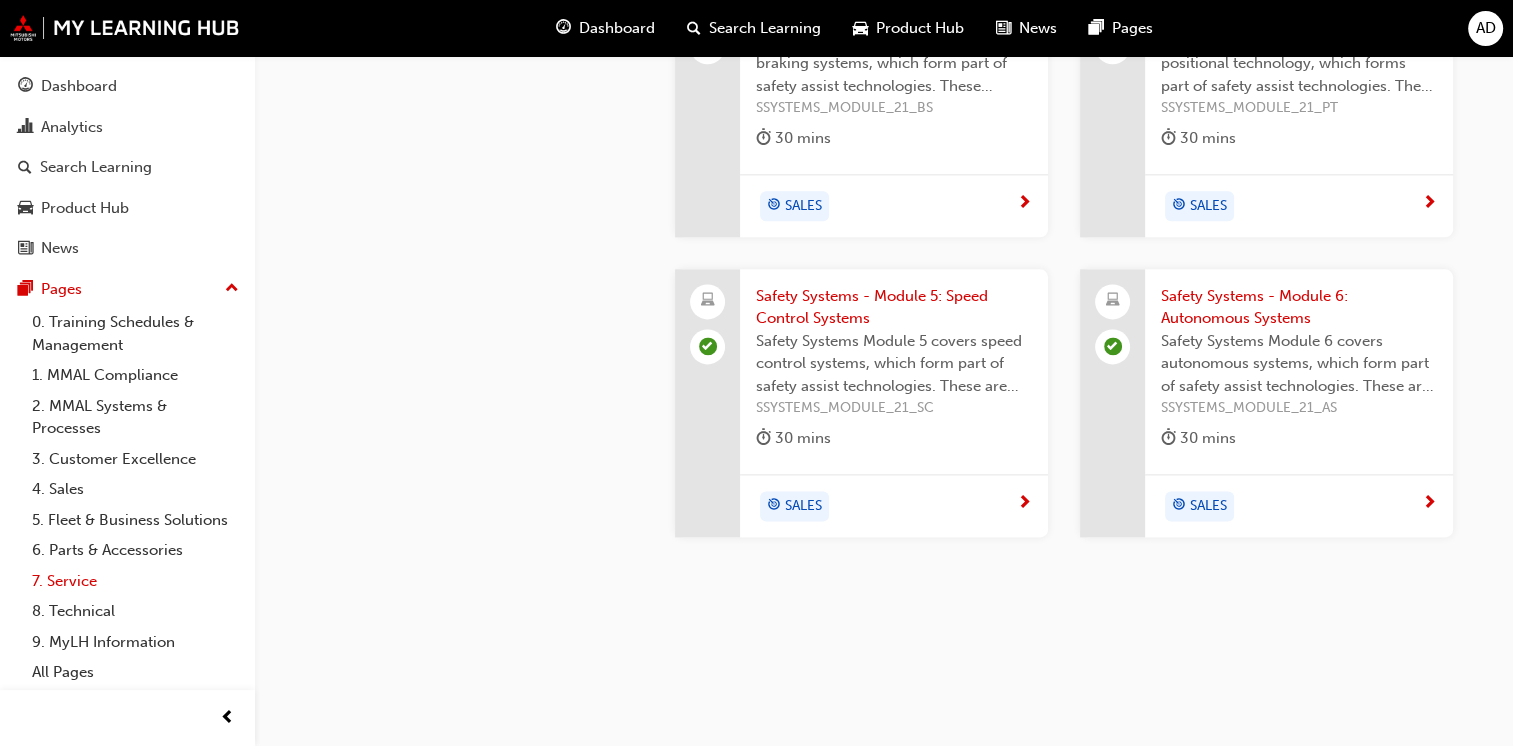 click on "7. Service" at bounding box center (135, 581) 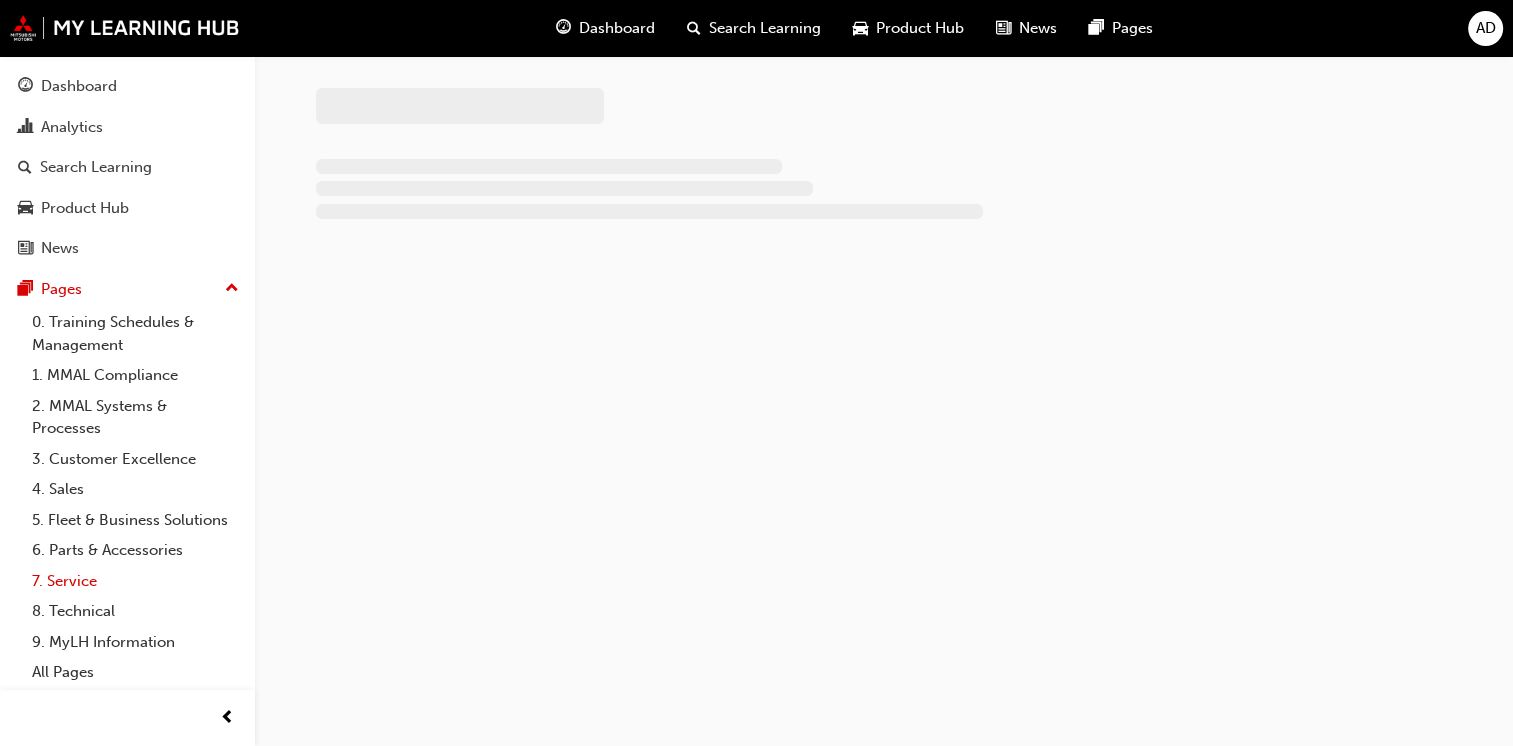 scroll, scrollTop: 0, scrollLeft: 0, axis: both 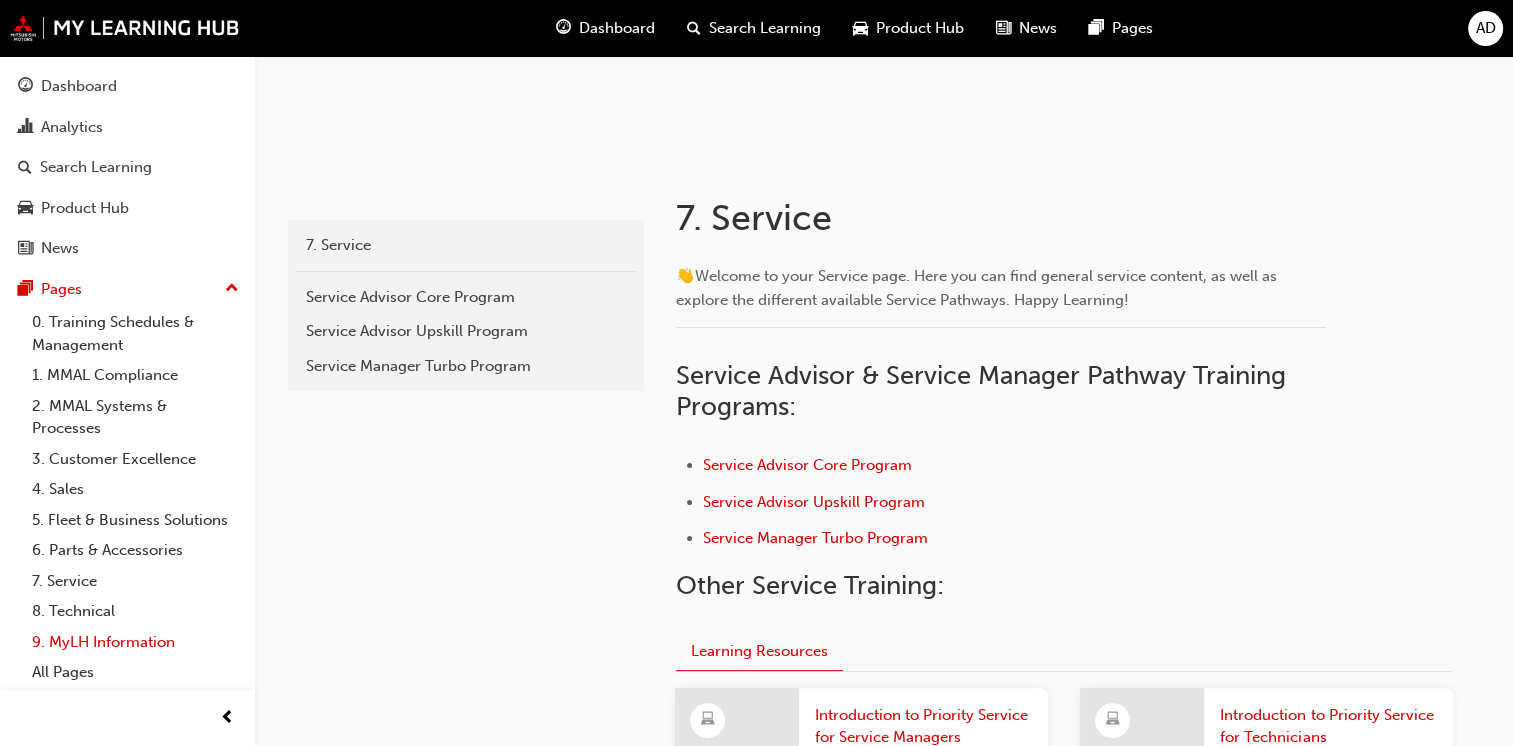 click on "9. MyLH Information" at bounding box center (135, 642) 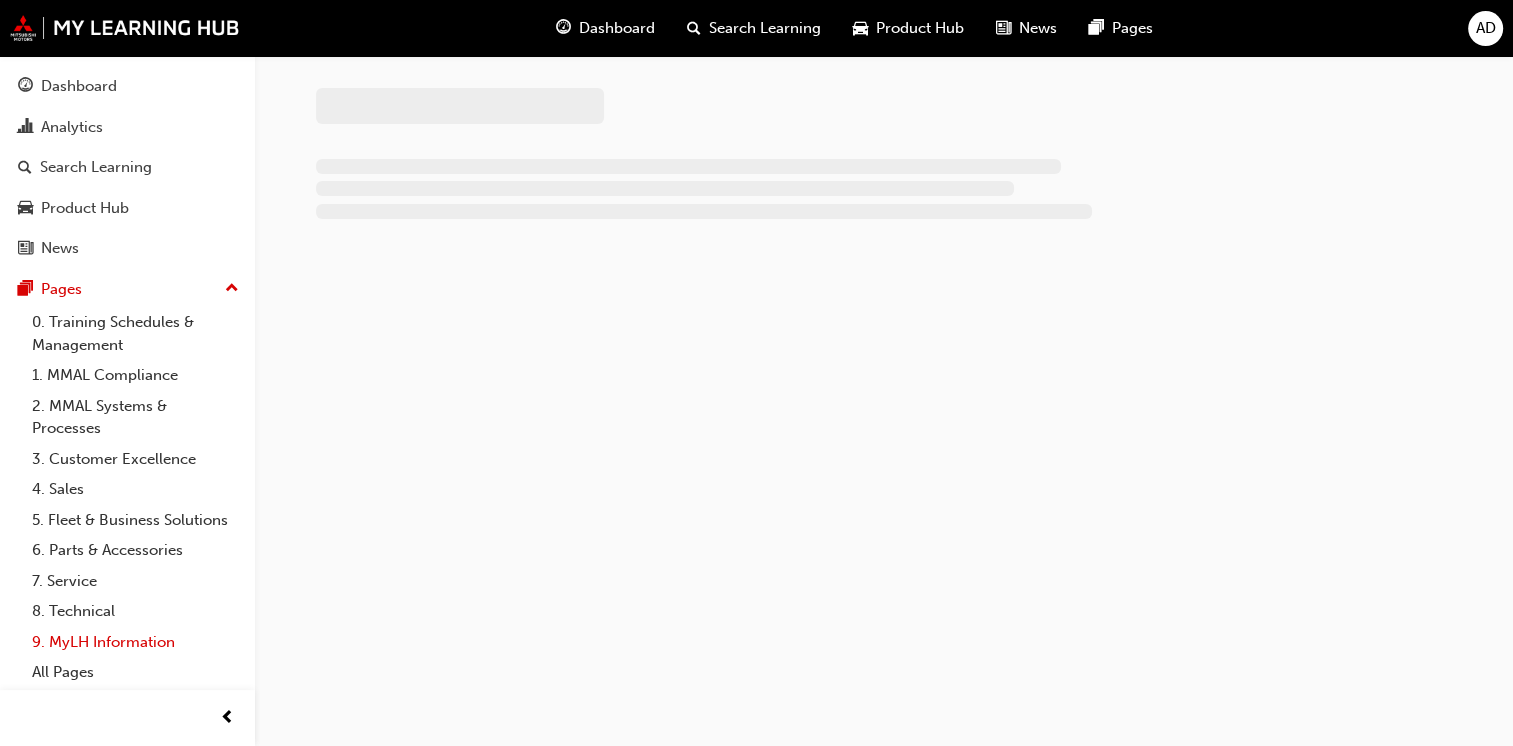 scroll, scrollTop: 0, scrollLeft: 0, axis: both 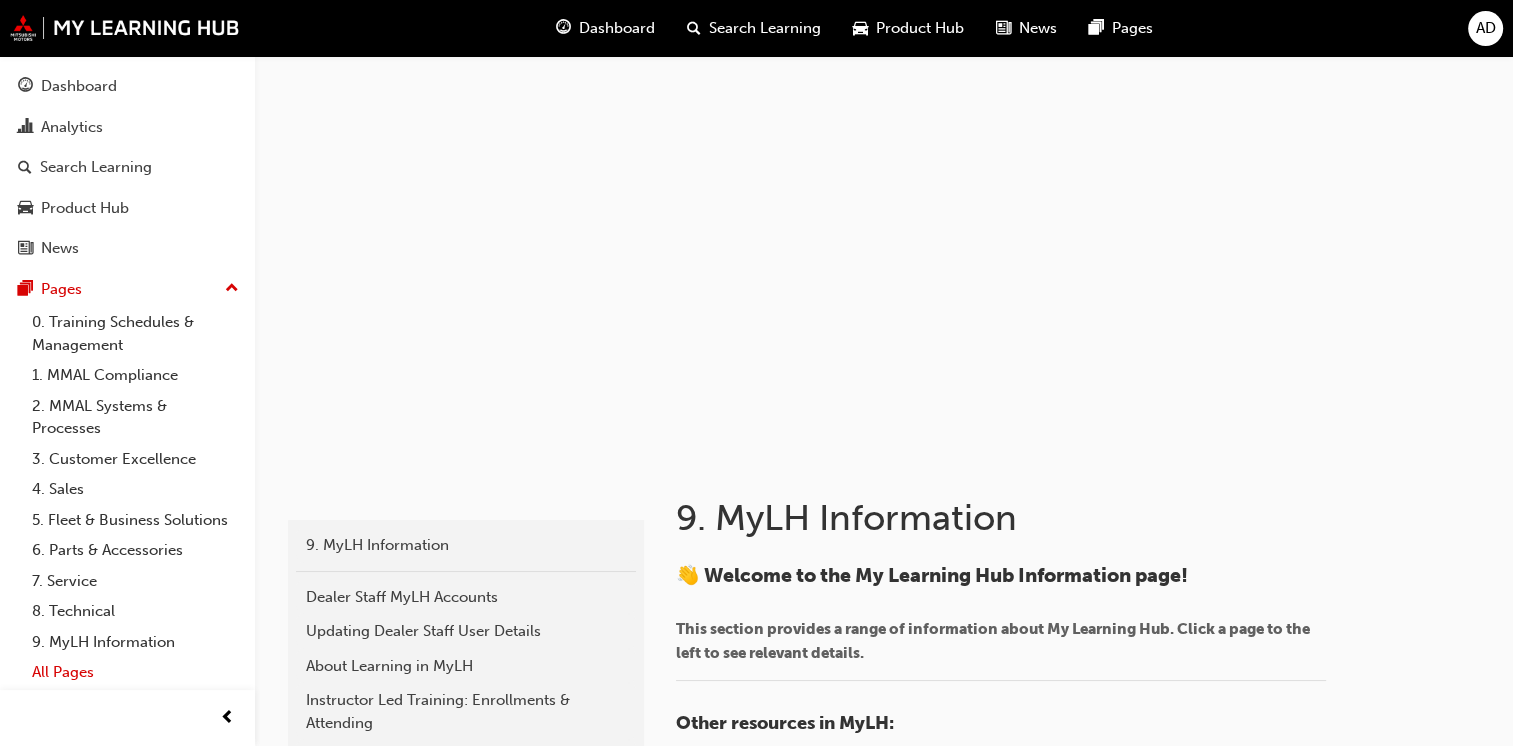click on "All Pages" at bounding box center [135, 672] 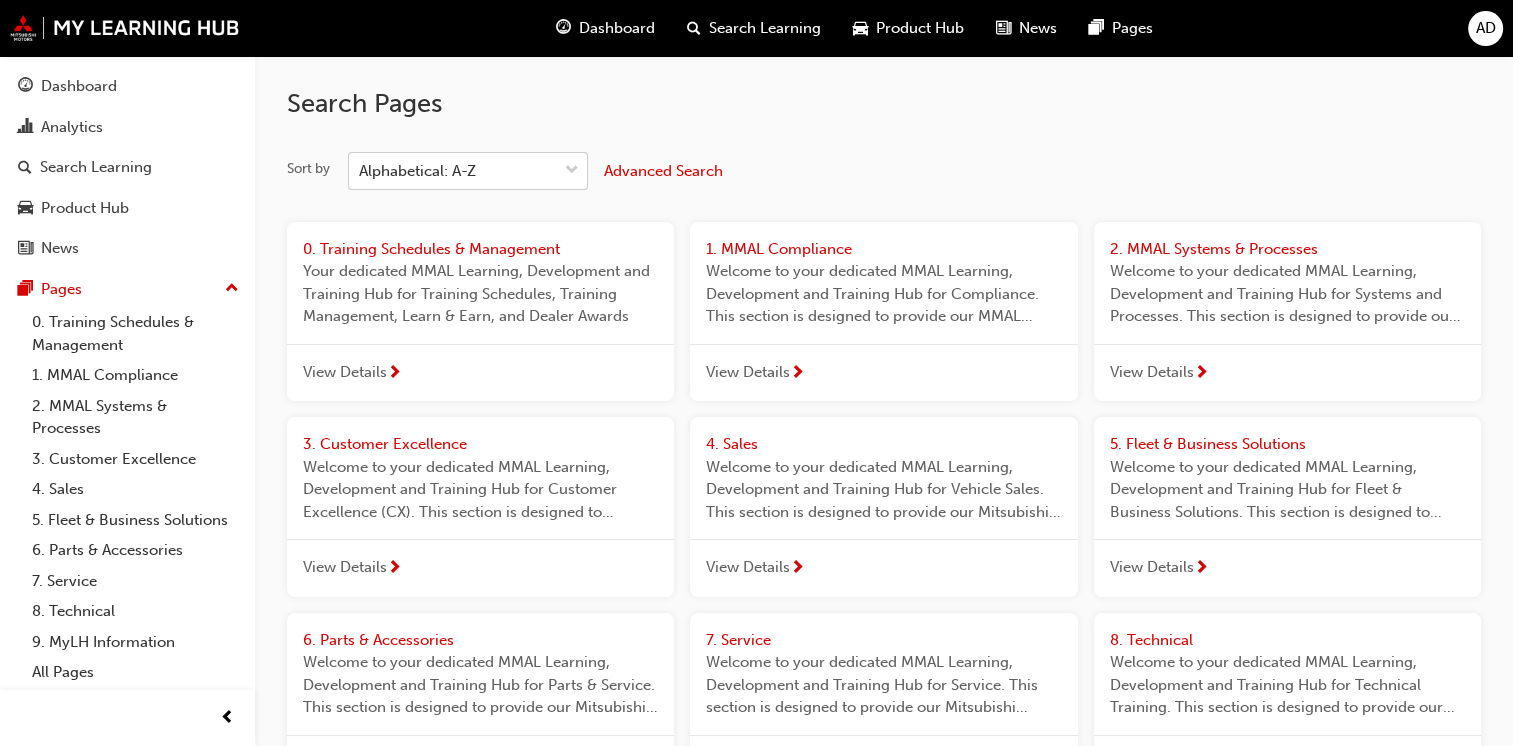 click on "Alphabetical: A-Z" at bounding box center (453, 171) 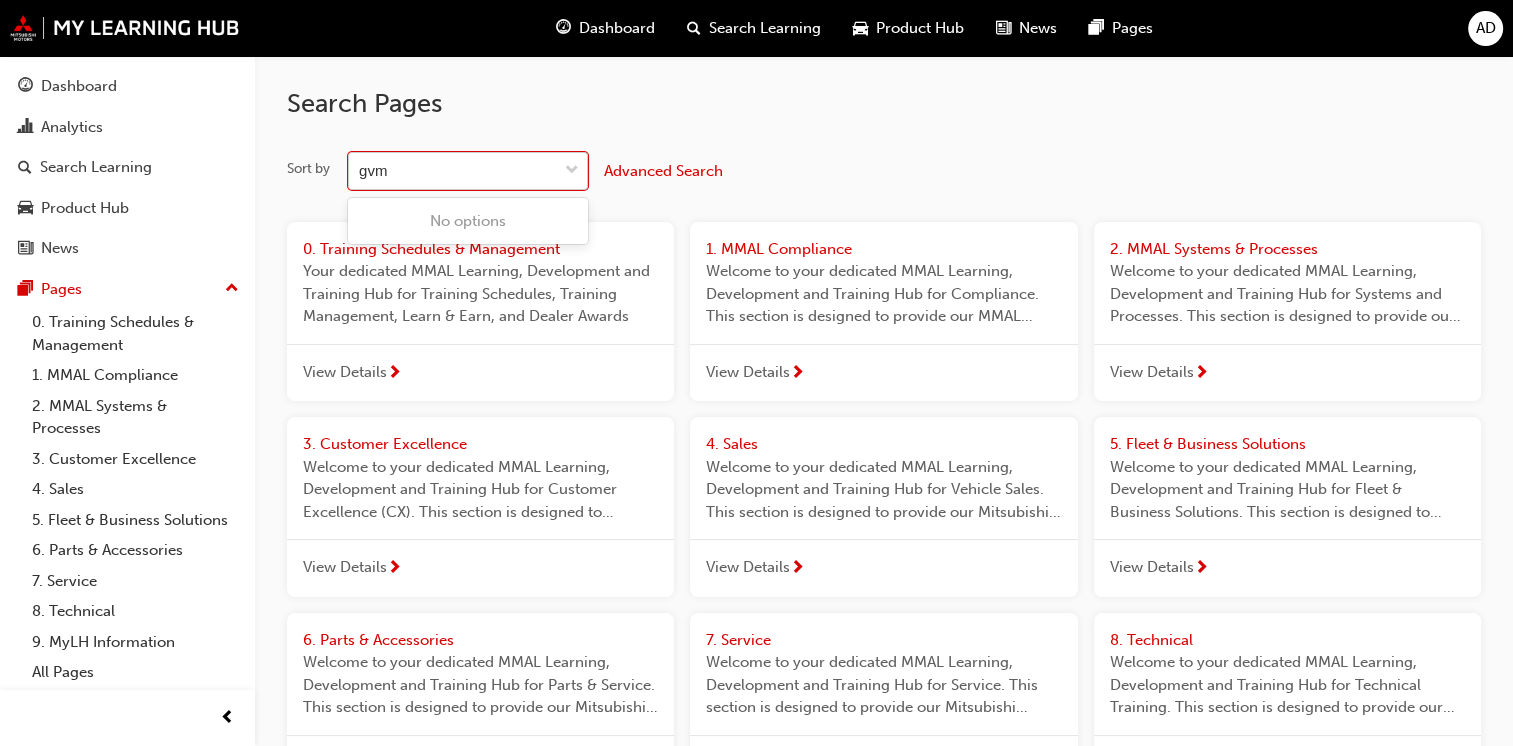 type on "gvm" 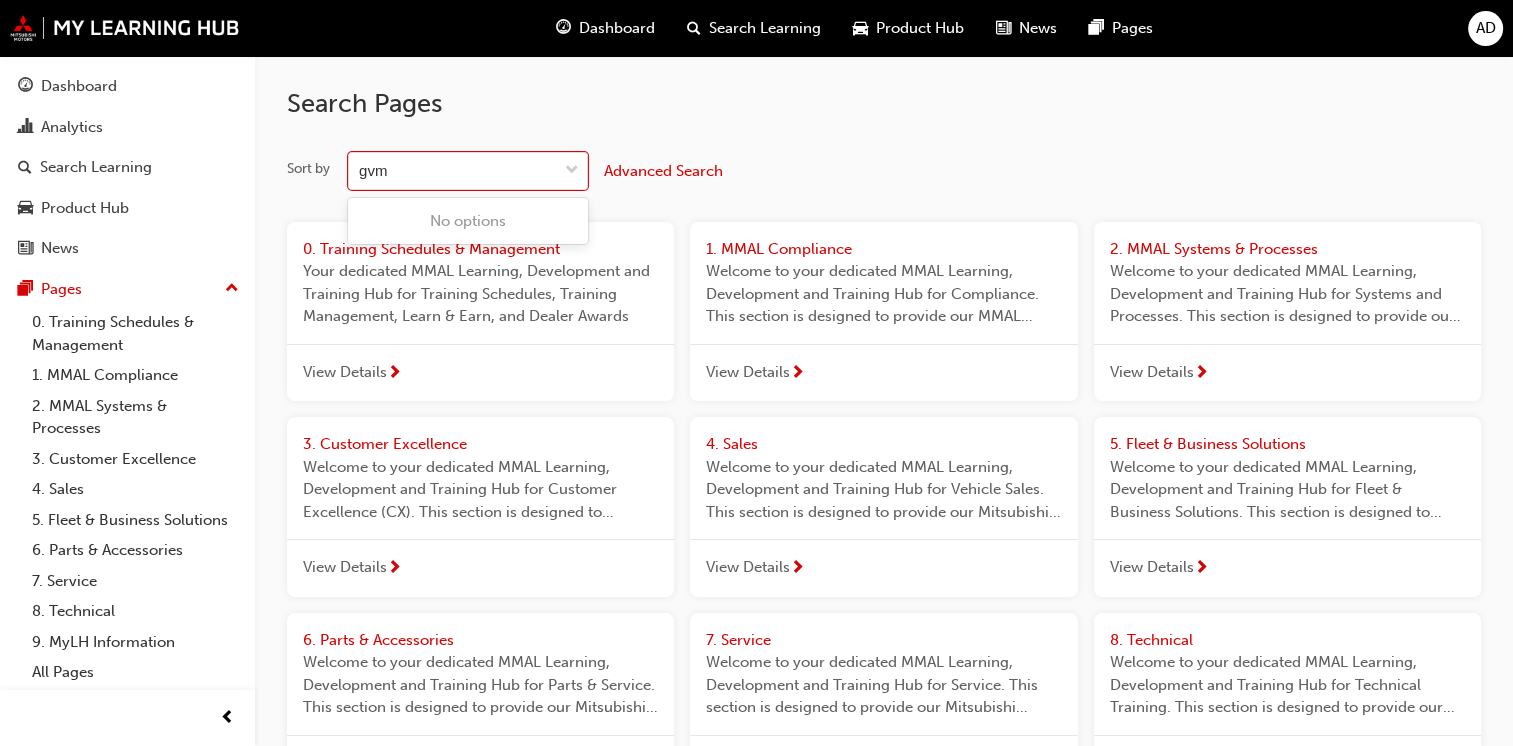 type 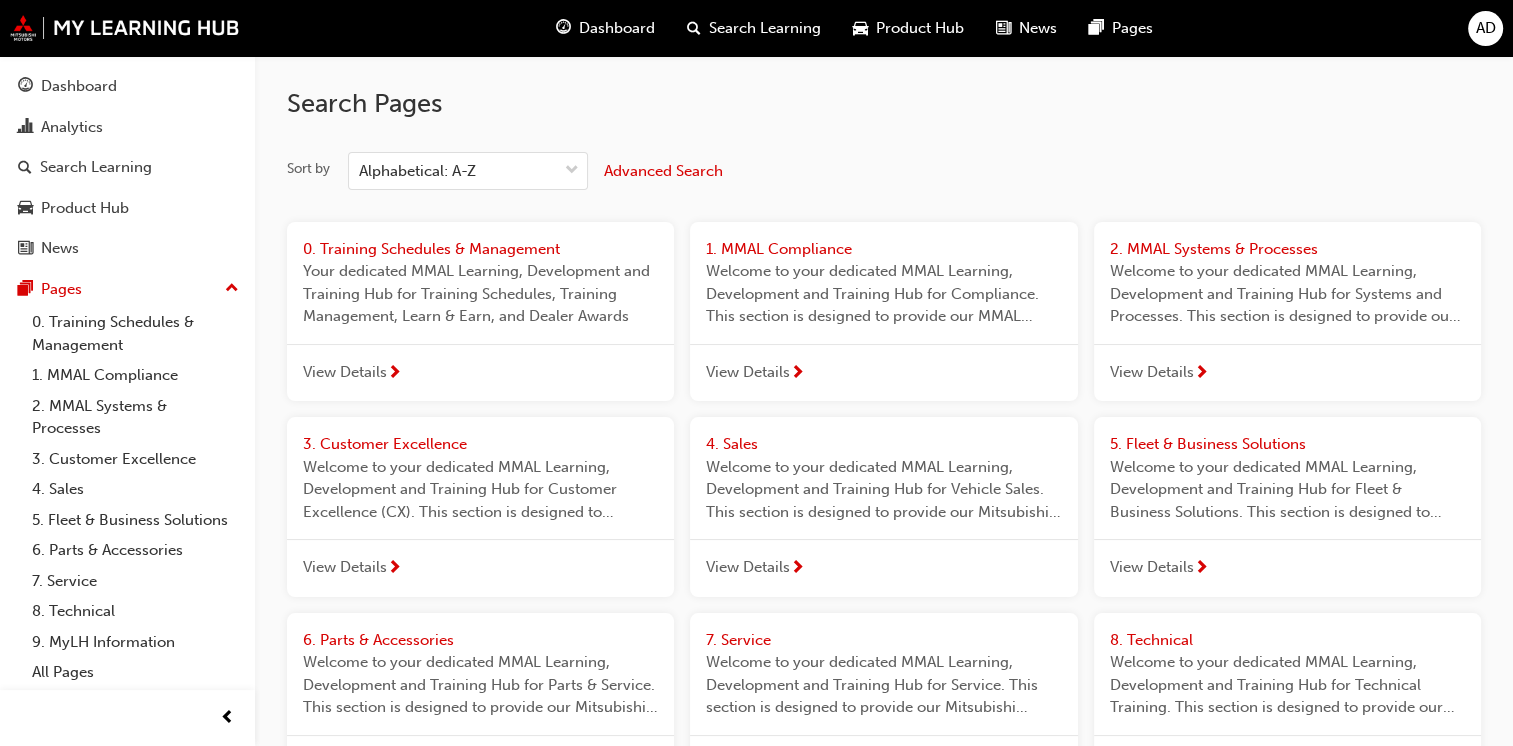 click on "Advanced Search" at bounding box center [663, 171] 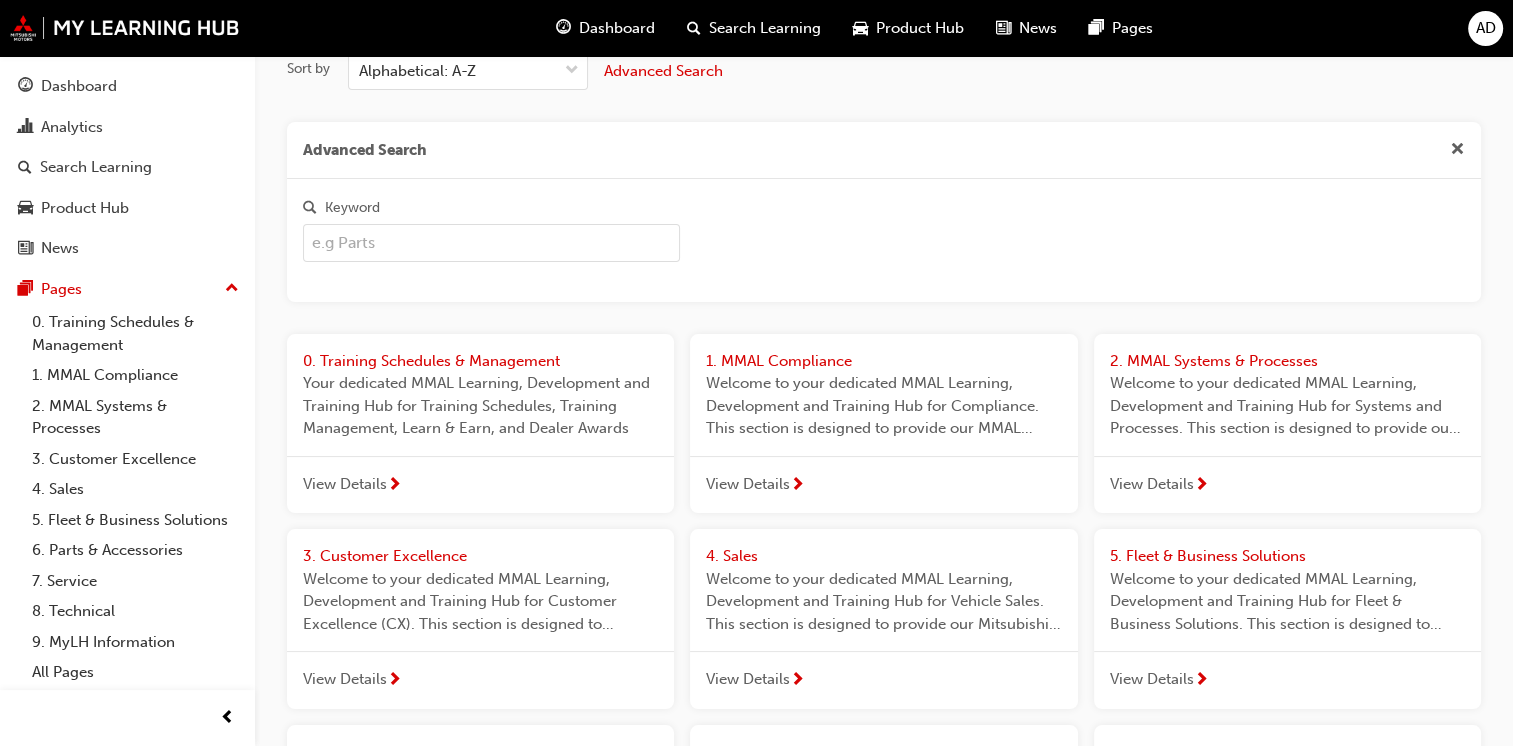scroll, scrollTop: 0, scrollLeft: 0, axis: both 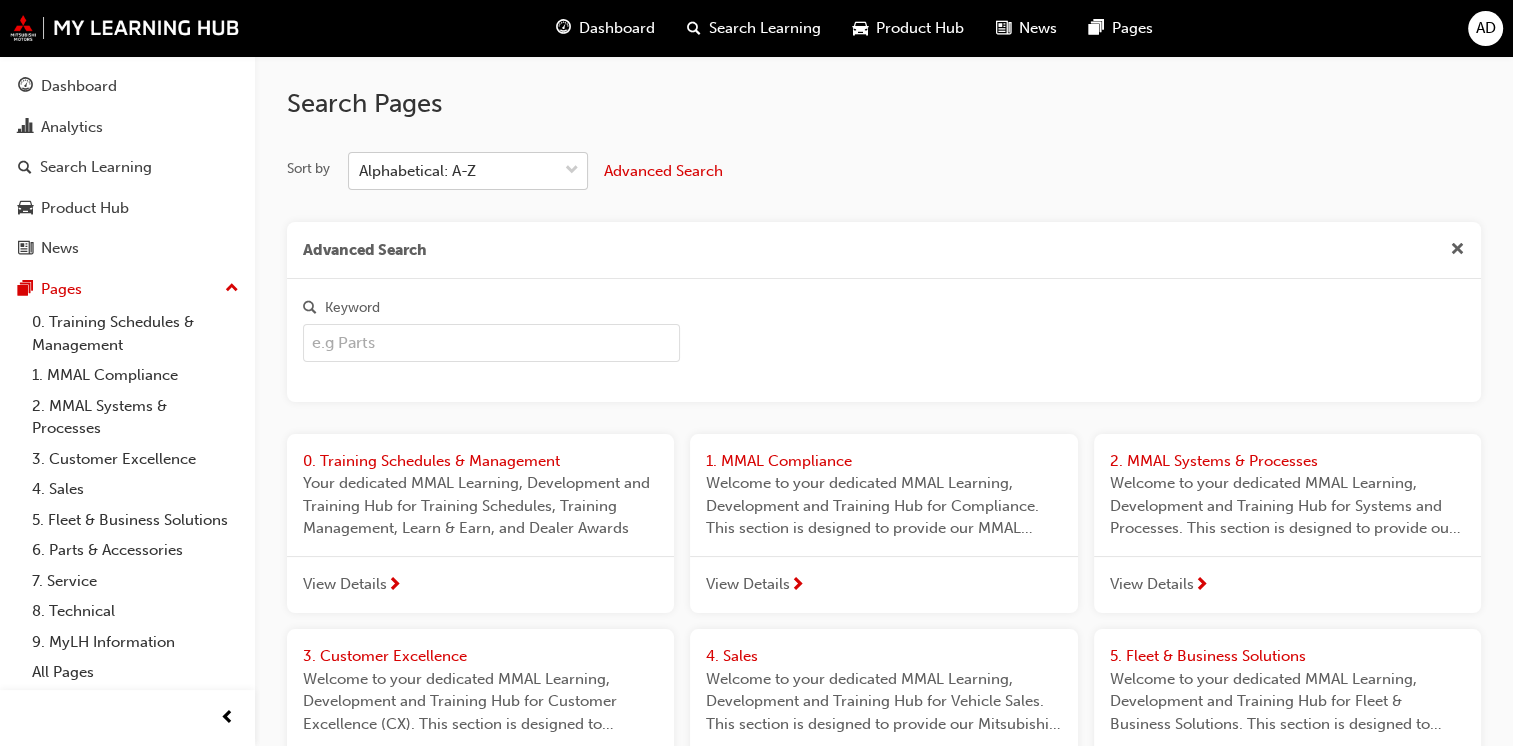 click on "Alphabetical: A-Z" at bounding box center [453, 171] 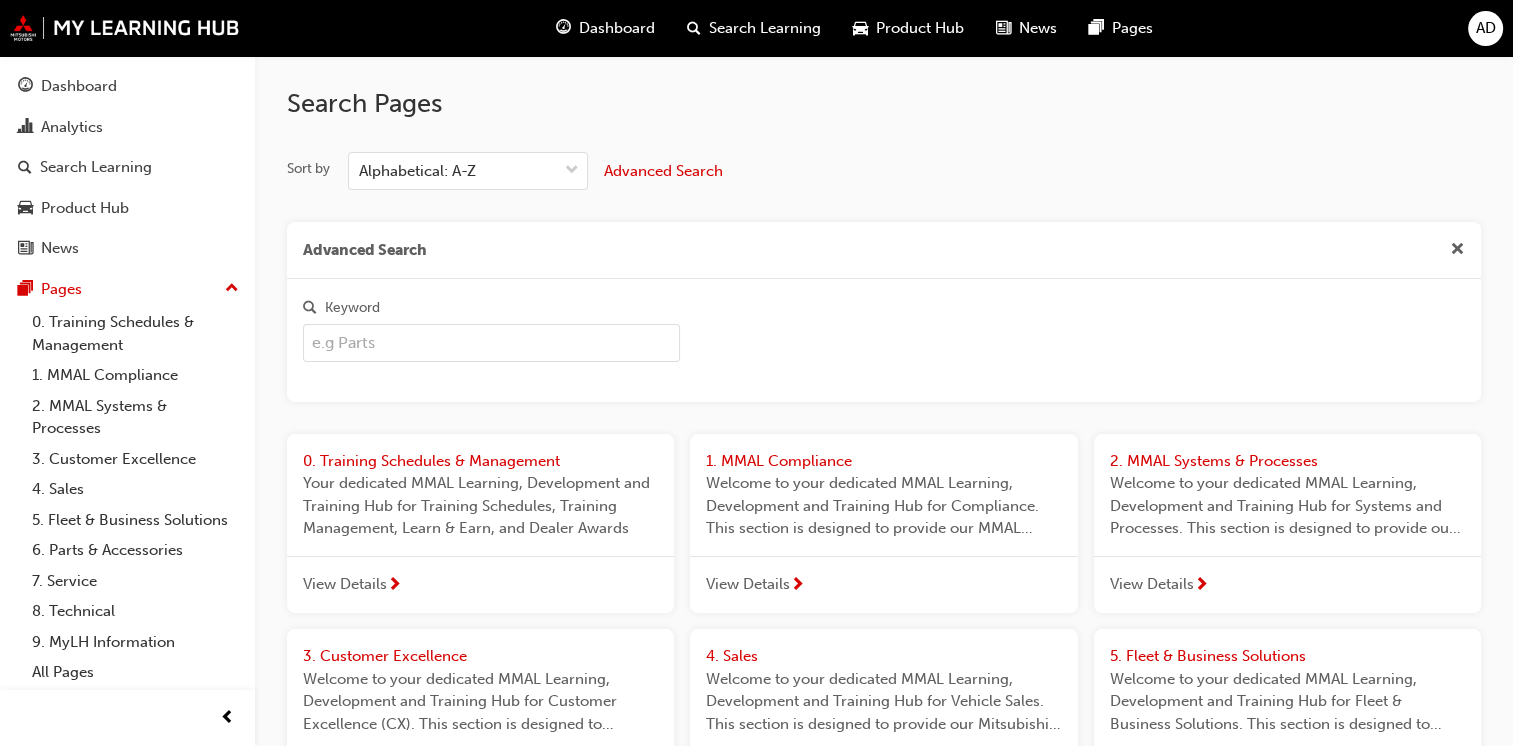 click on "Advanced Search" at bounding box center (884, 251) 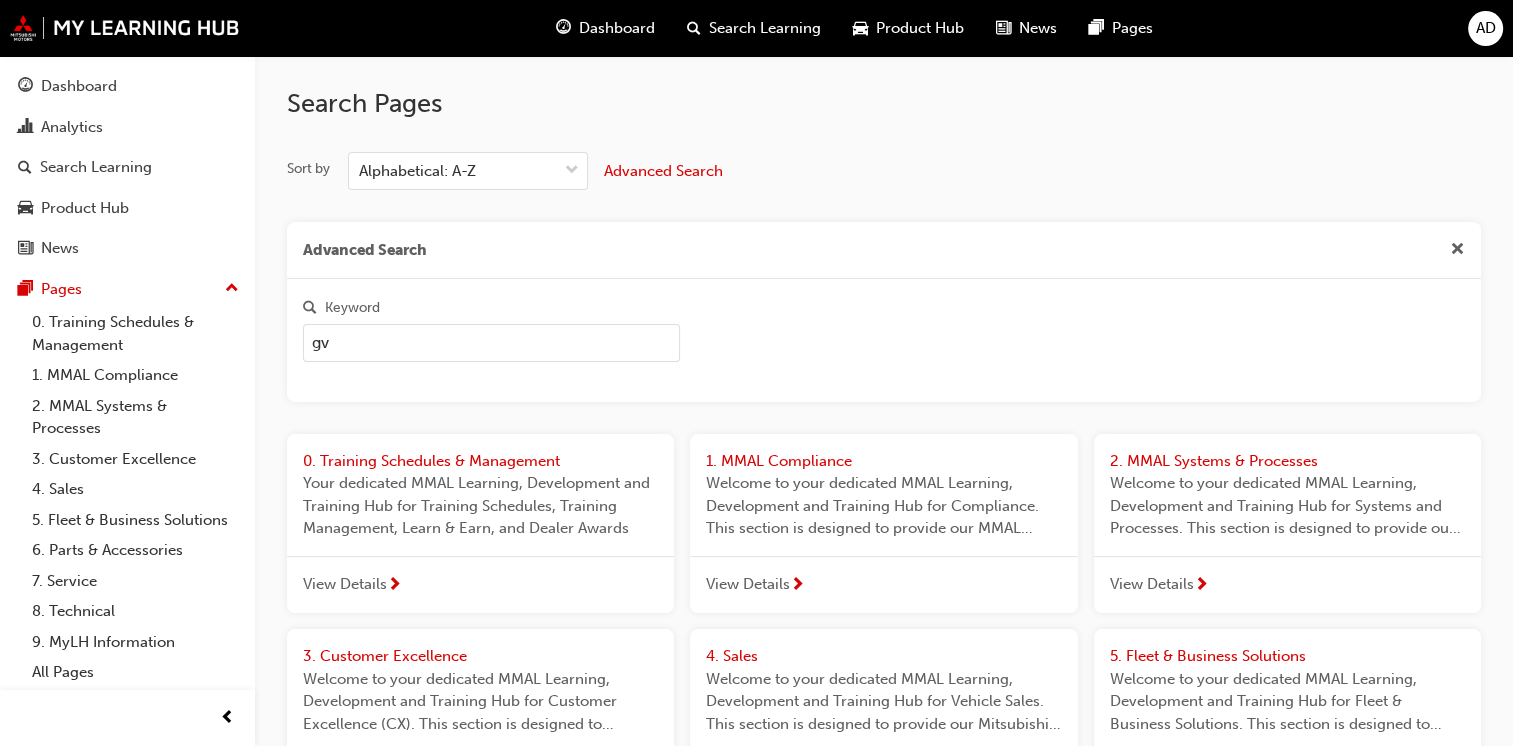 type on "gvm" 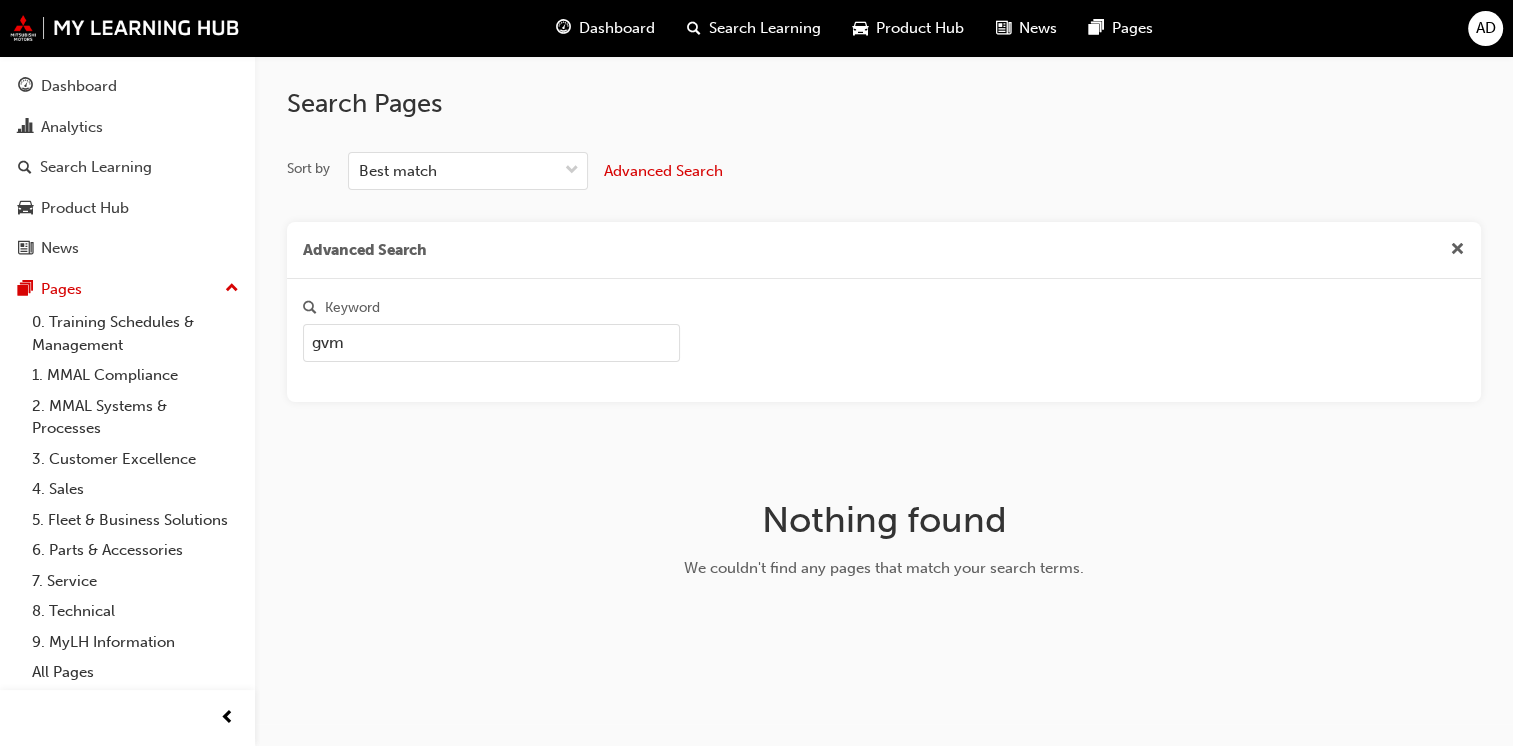 drag, startPoint x: 432, startPoint y: 329, endPoint x: 283, endPoint y: 344, distance: 149.75313 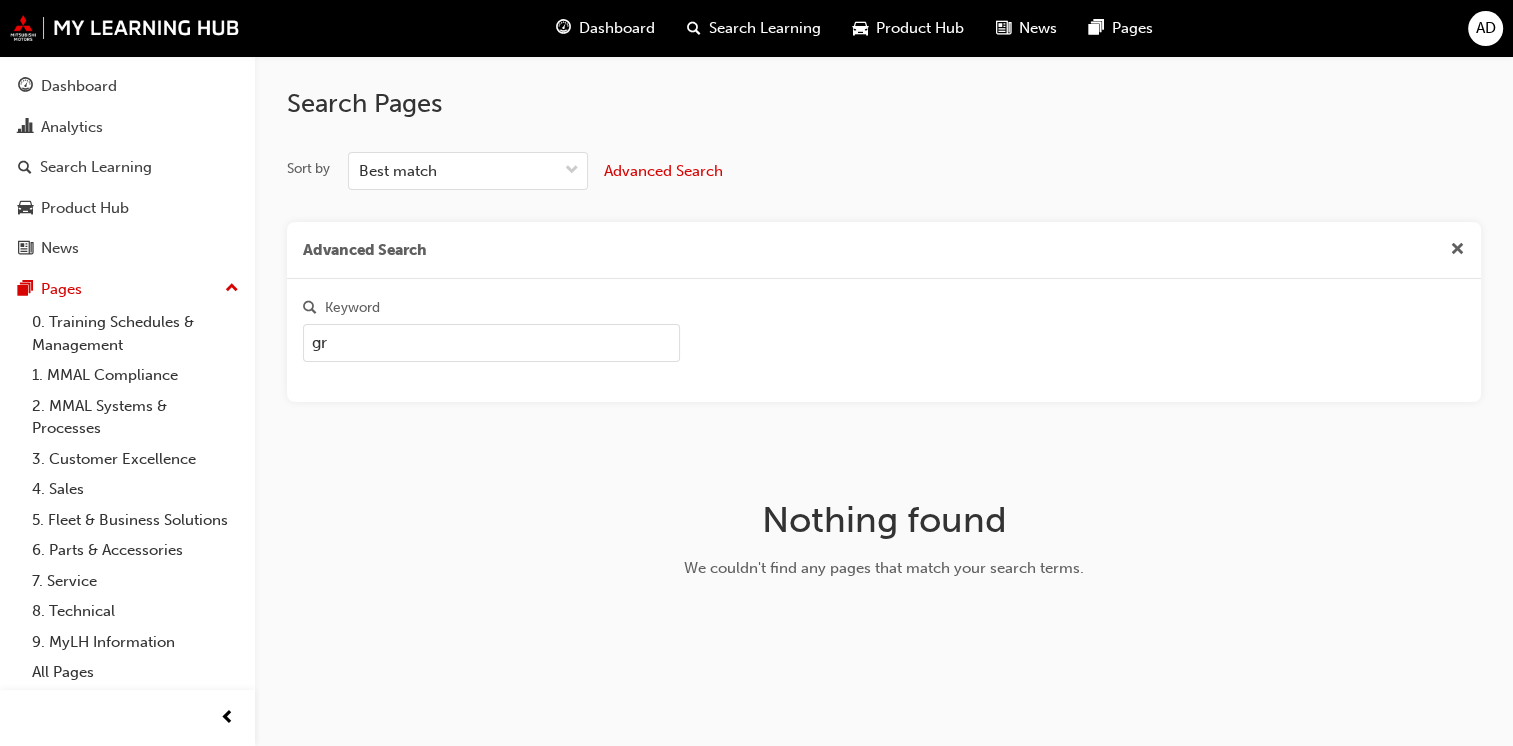 type on "g" 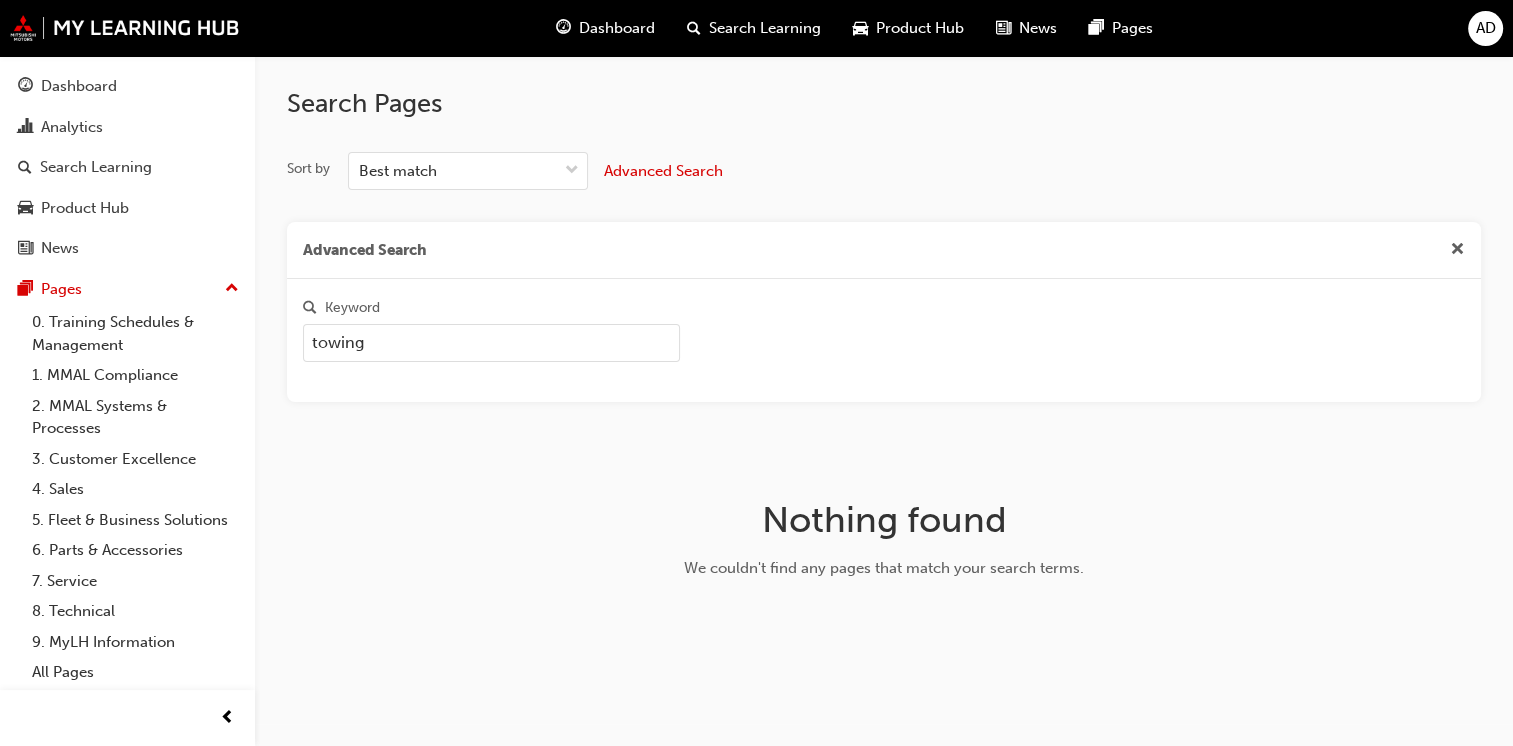 type on "towing" 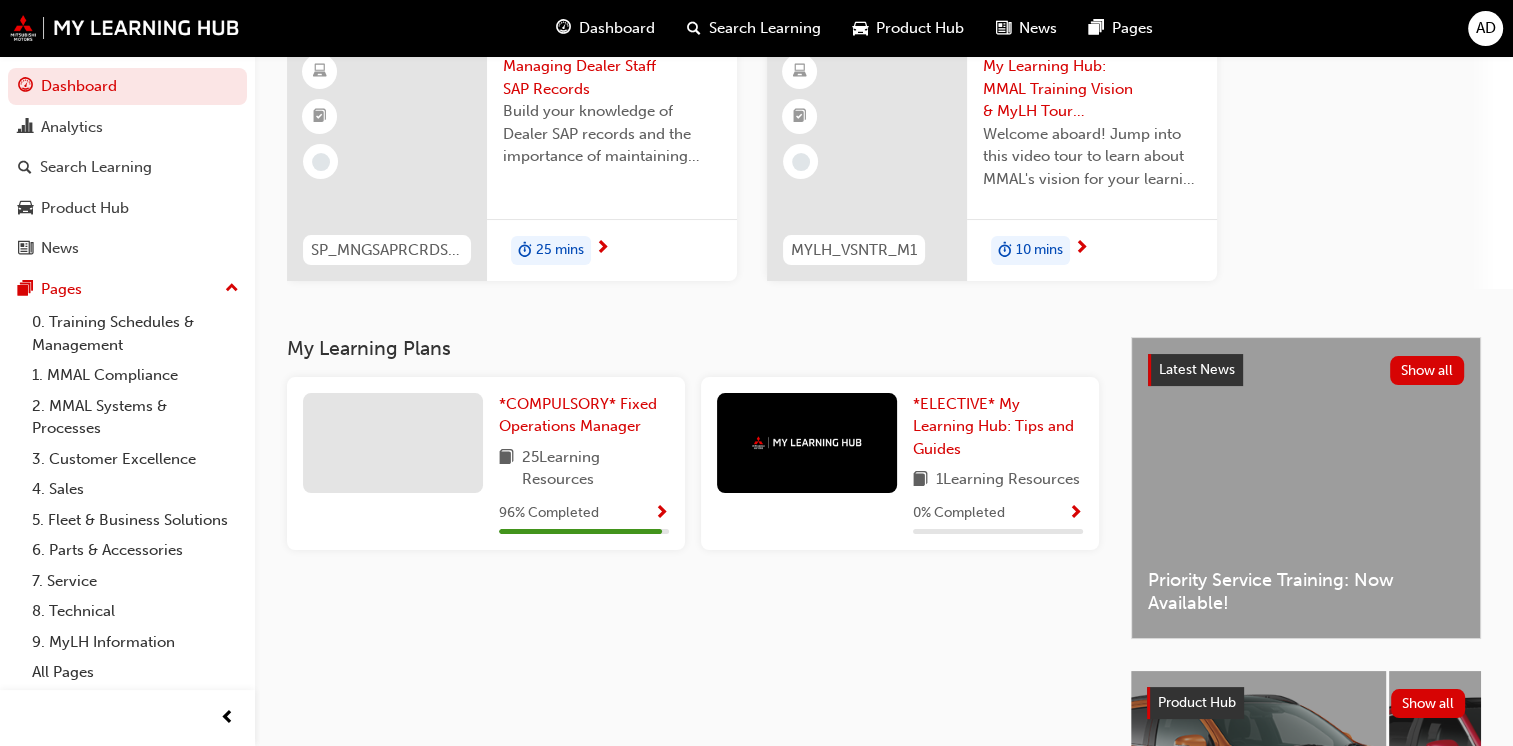 scroll, scrollTop: 0, scrollLeft: 0, axis: both 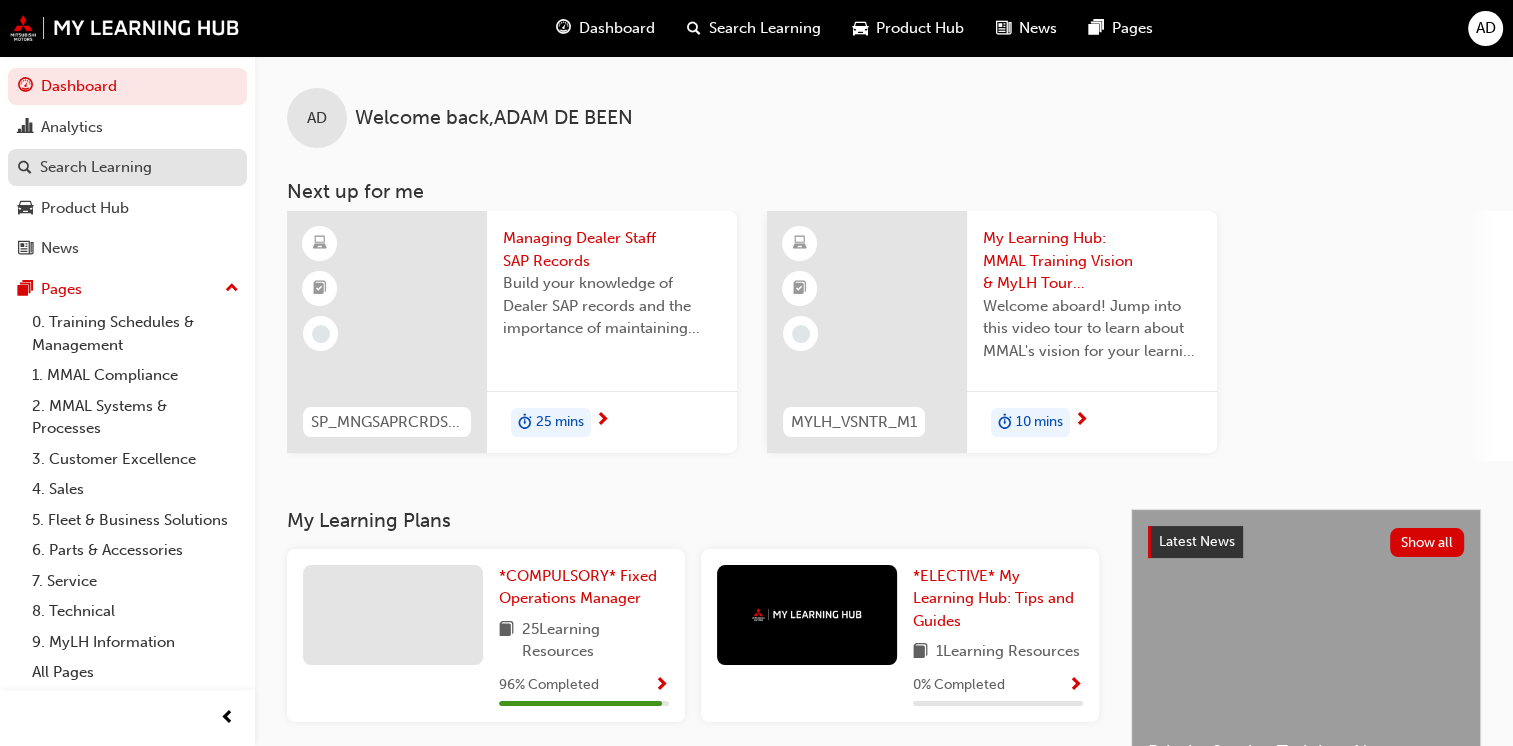 click on "Search Learning" at bounding box center [96, 167] 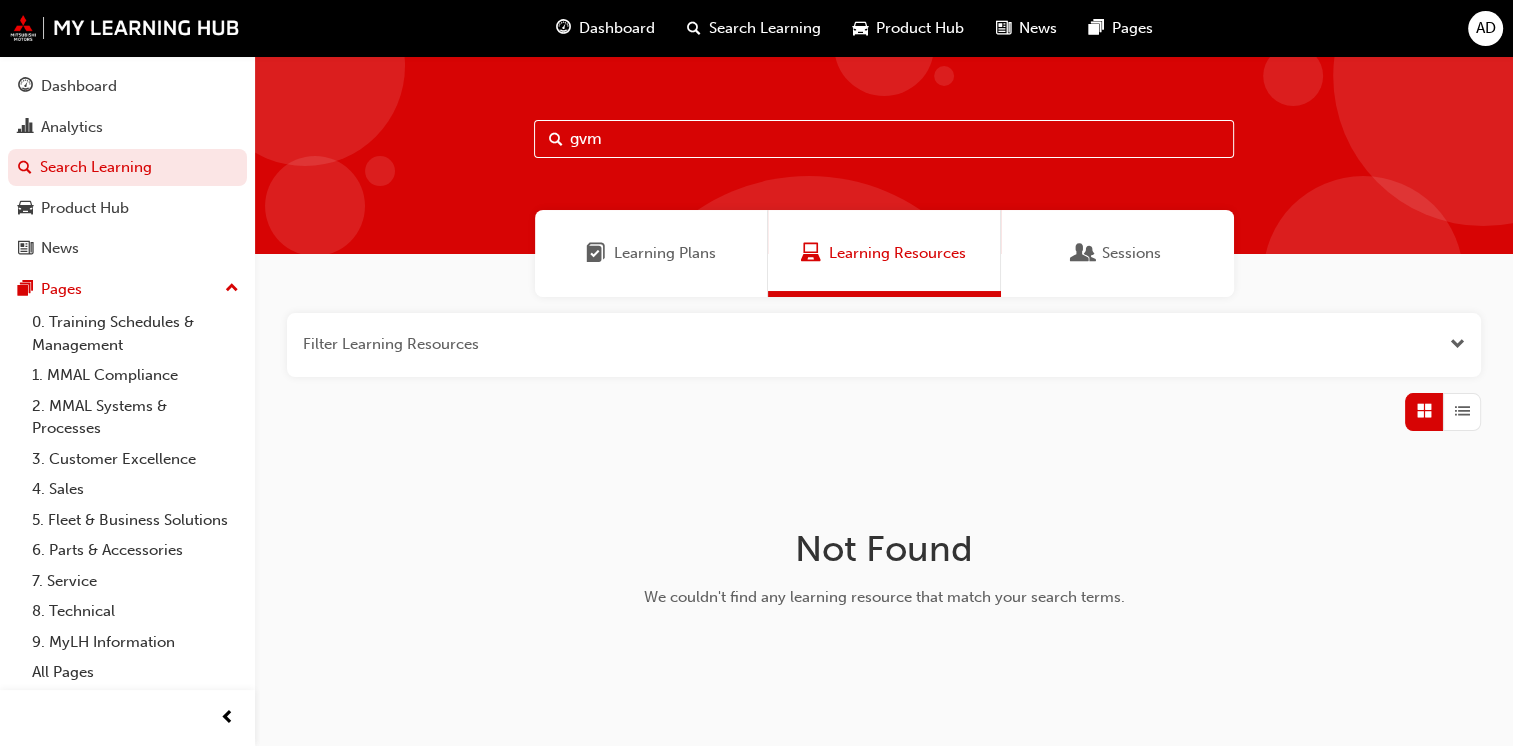 drag, startPoint x: 608, startPoint y: 144, endPoint x: 787, endPoint y: 182, distance: 182.98907 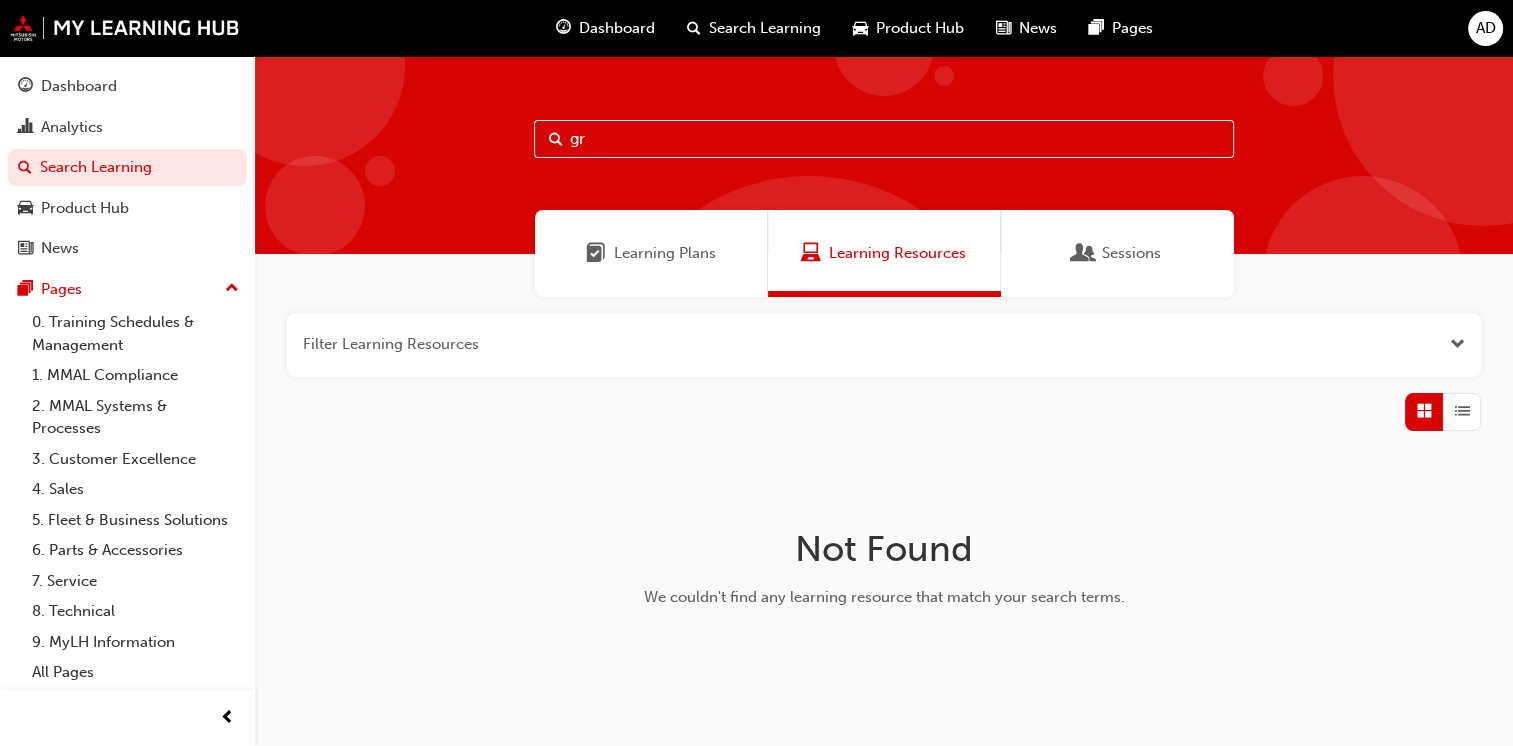 type on "g" 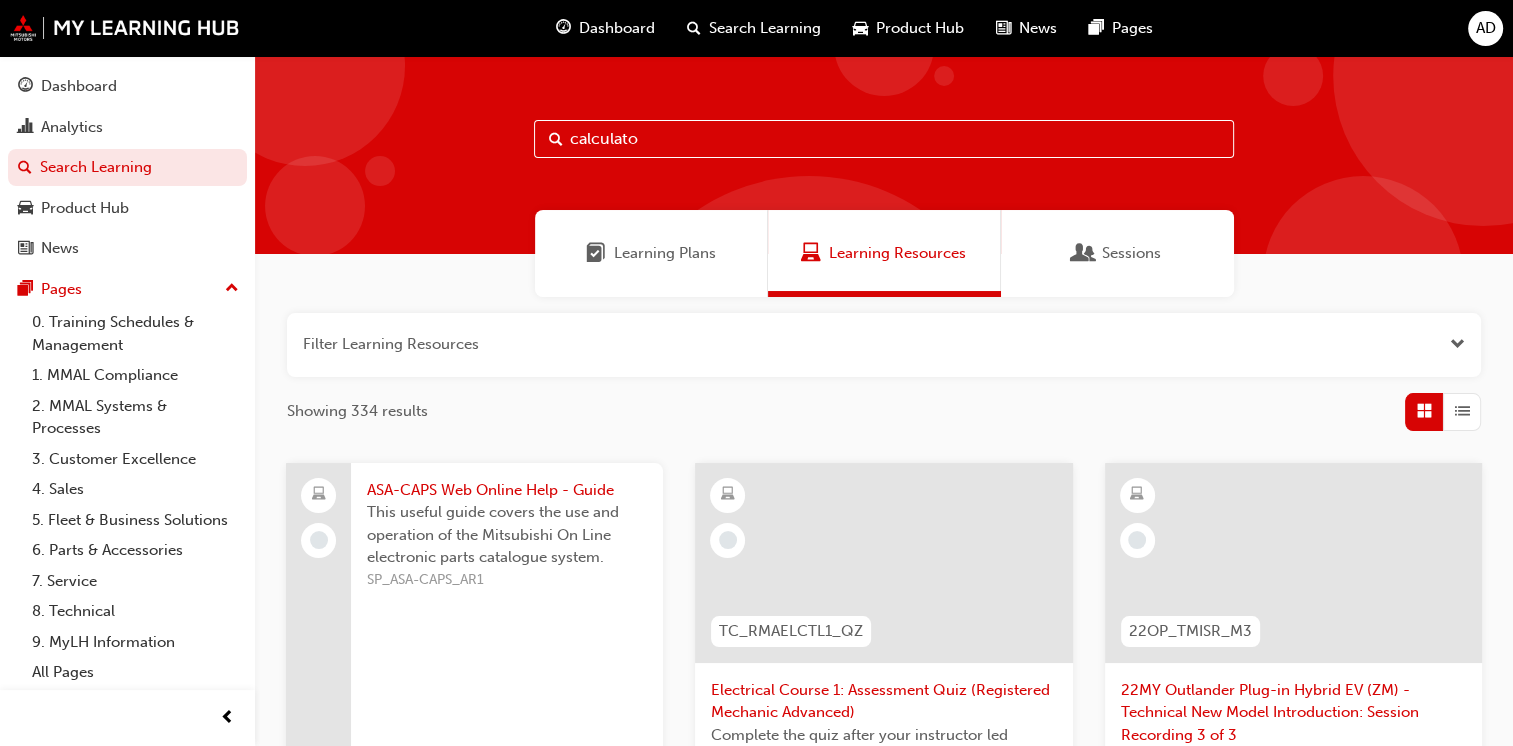 type on "calculator" 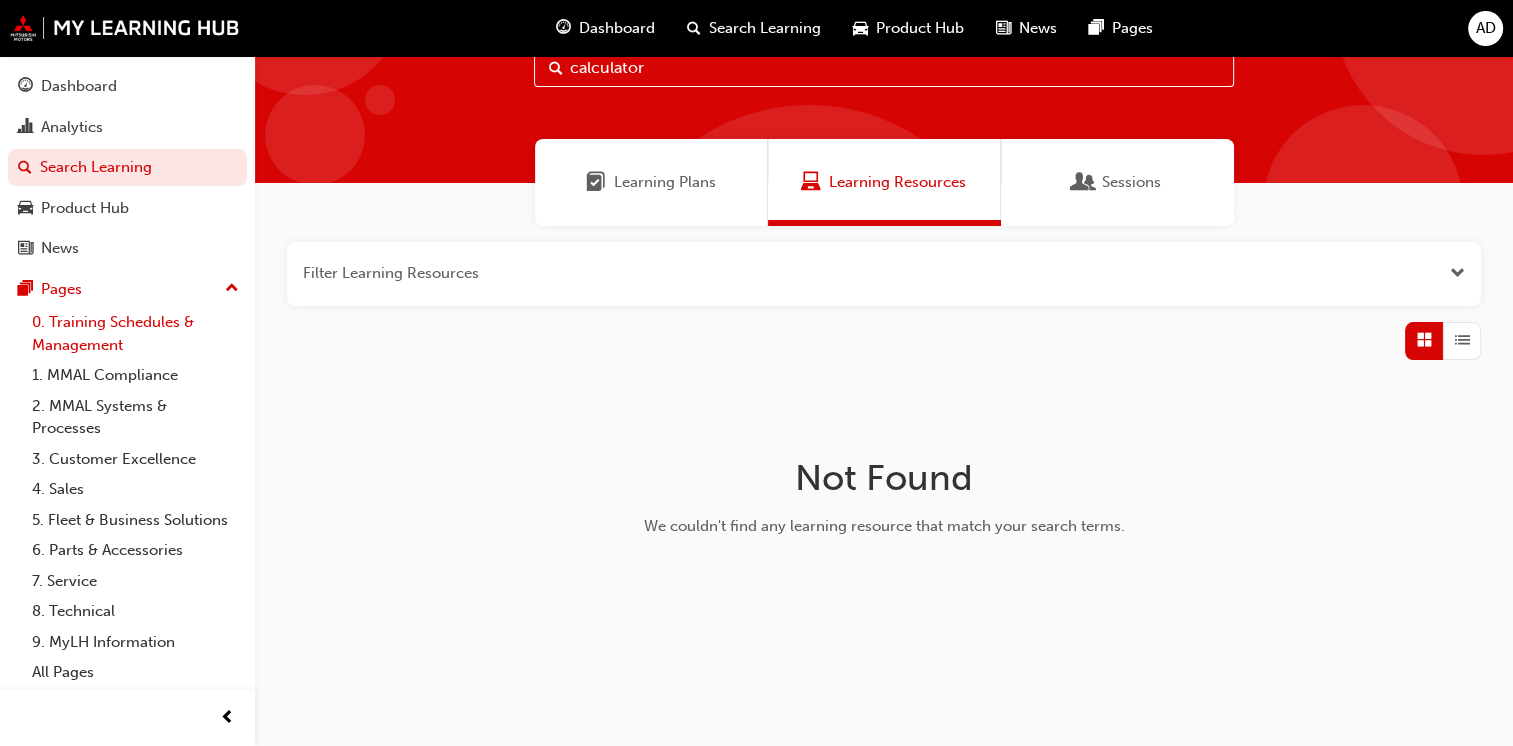 scroll, scrollTop: 72, scrollLeft: 0, axis: vertical 